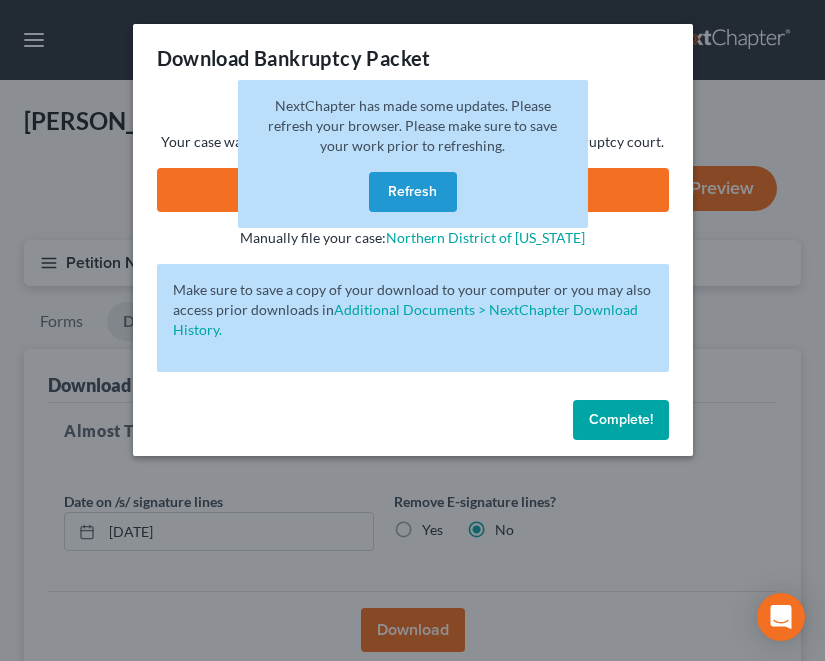 scroll, scrollTop: 147, scrollLeft: 0, axis: vertical 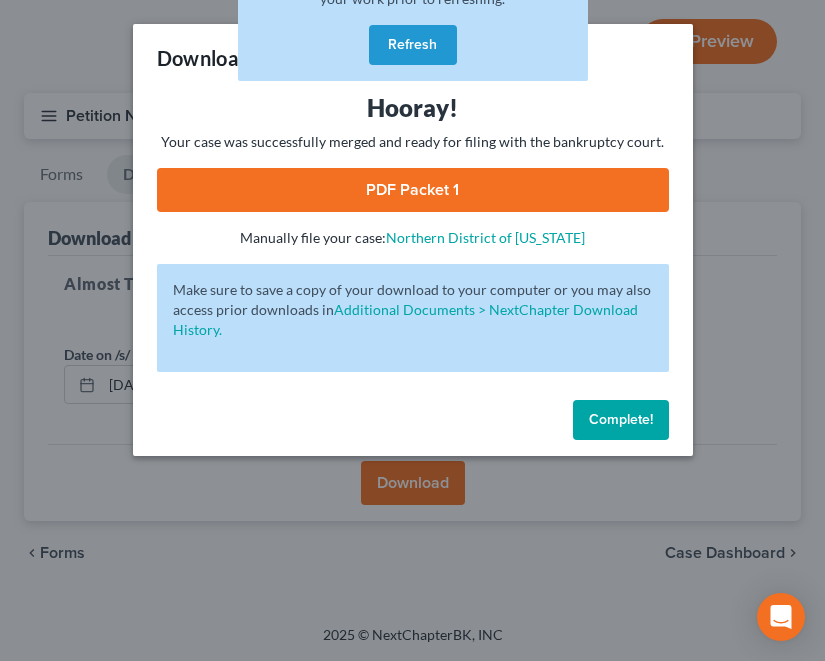 click on "Complete!" at bounding box center [621, 420] 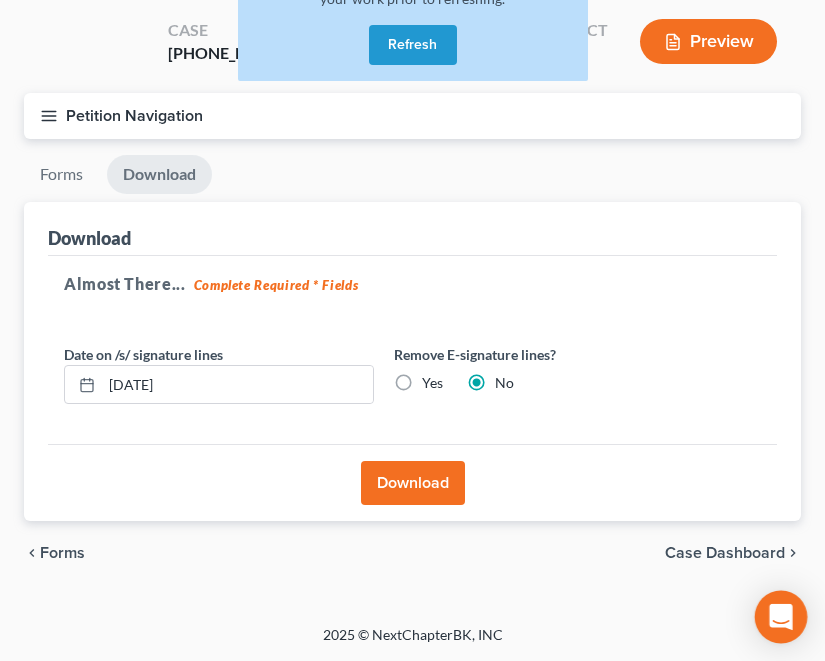 click 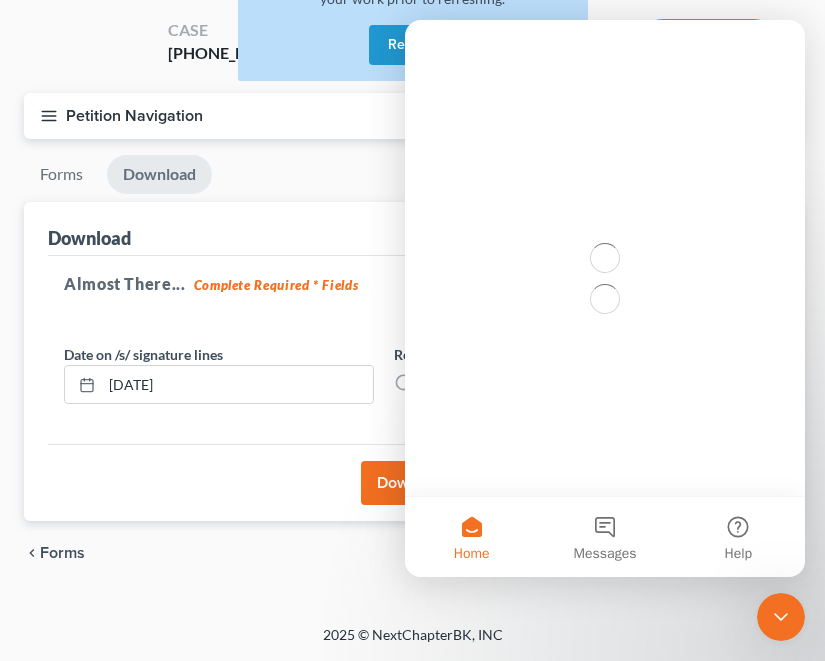 scroll, scrollTop: 0, scrollLeft: 0, axis: both 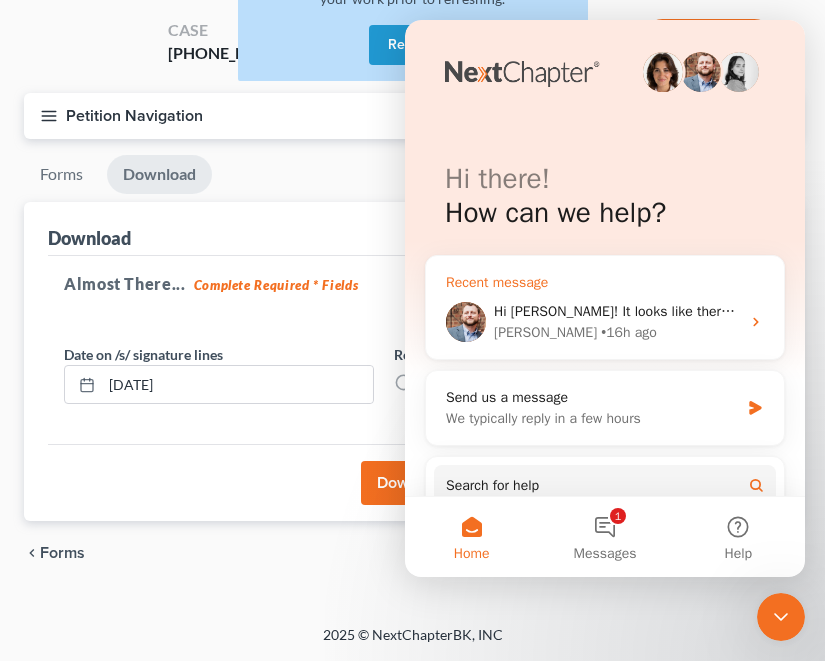 click on "Recent message" at bounding box center [605, 282] 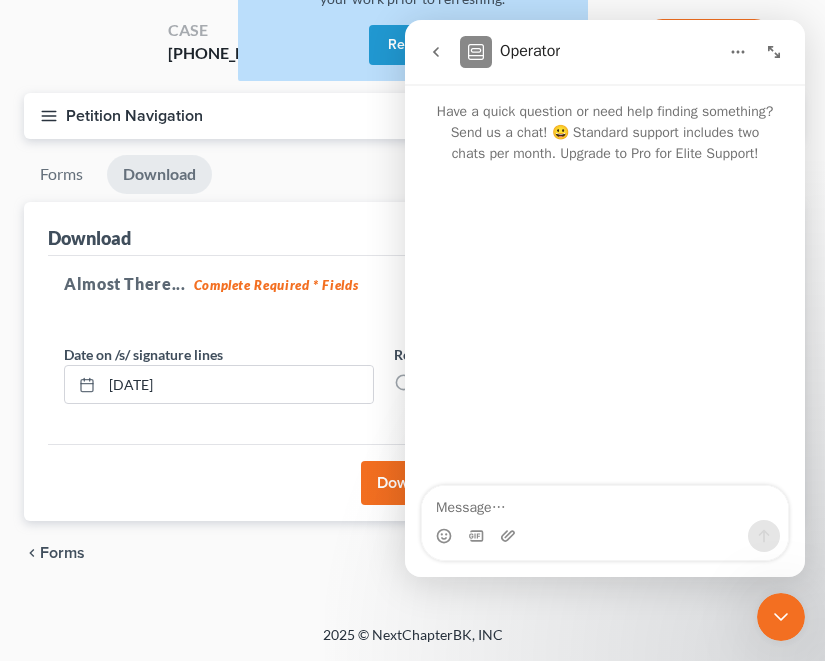 scroll, scrollTop: 0, scrollLeft: 0, axis: both 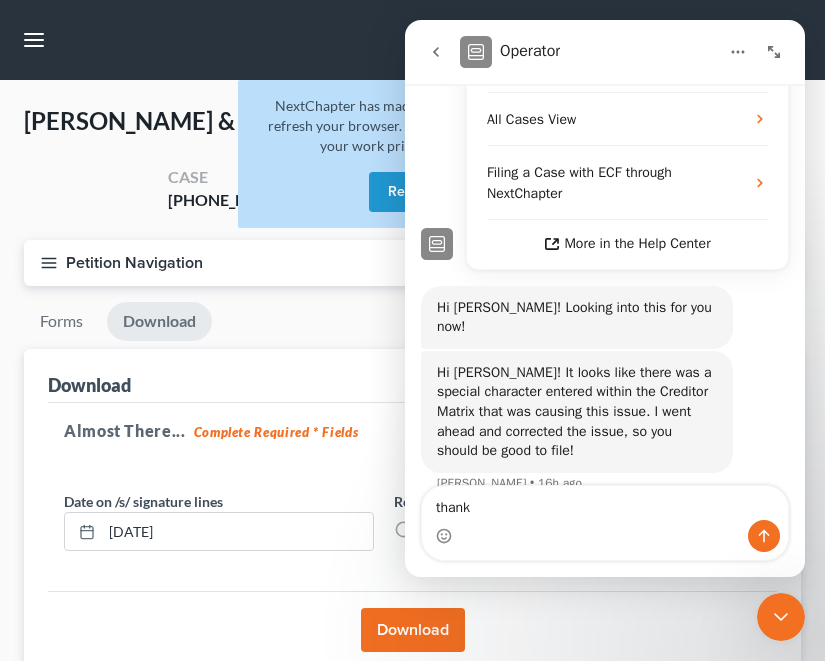 type on "thanks" 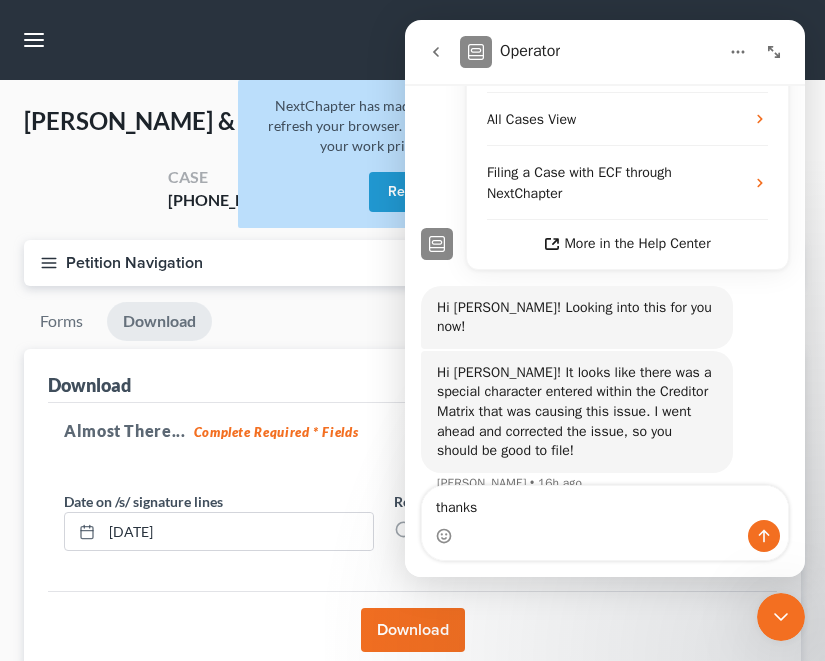 type 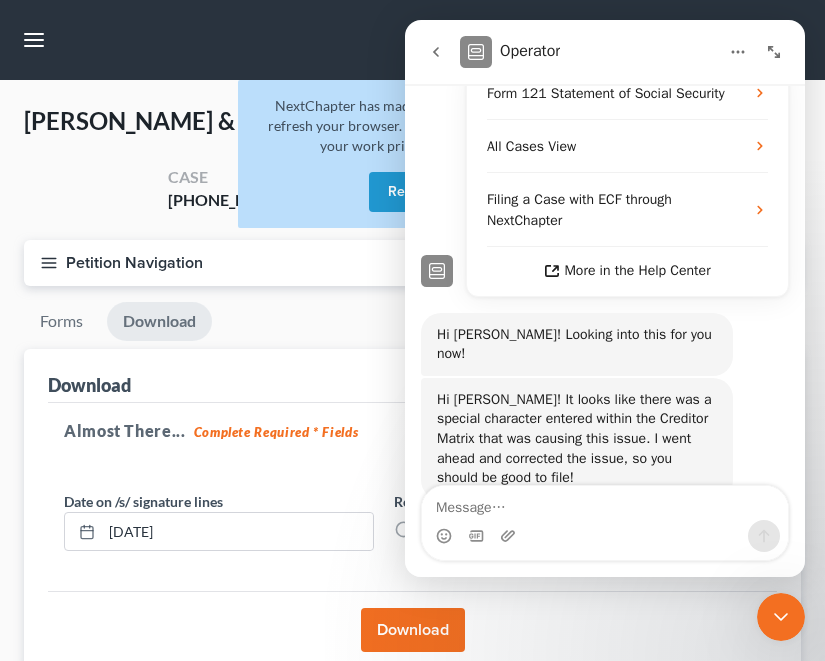 scroll, scrollTop: 521, scrollLeft: 0, axis: vertical 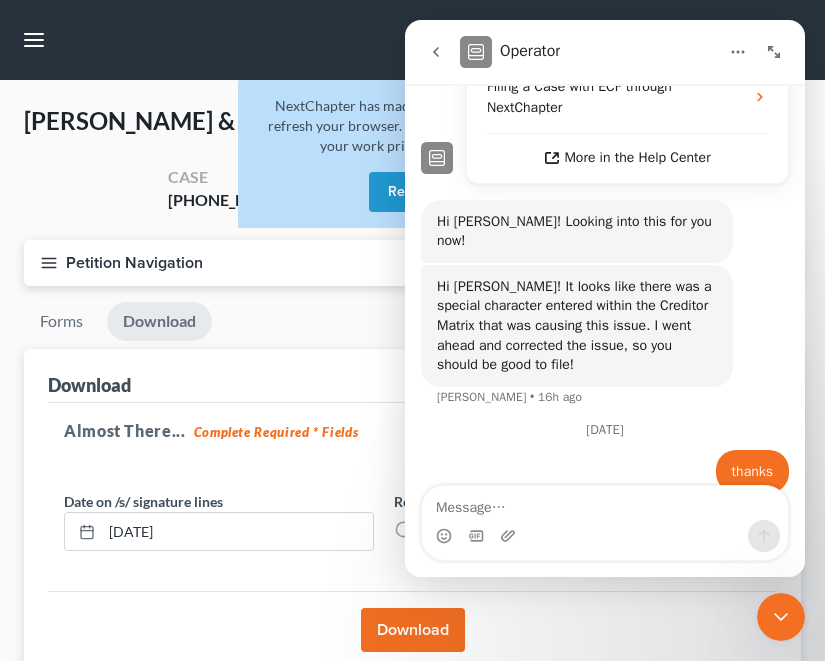 click on "Download" at bounding box center (412, 629) 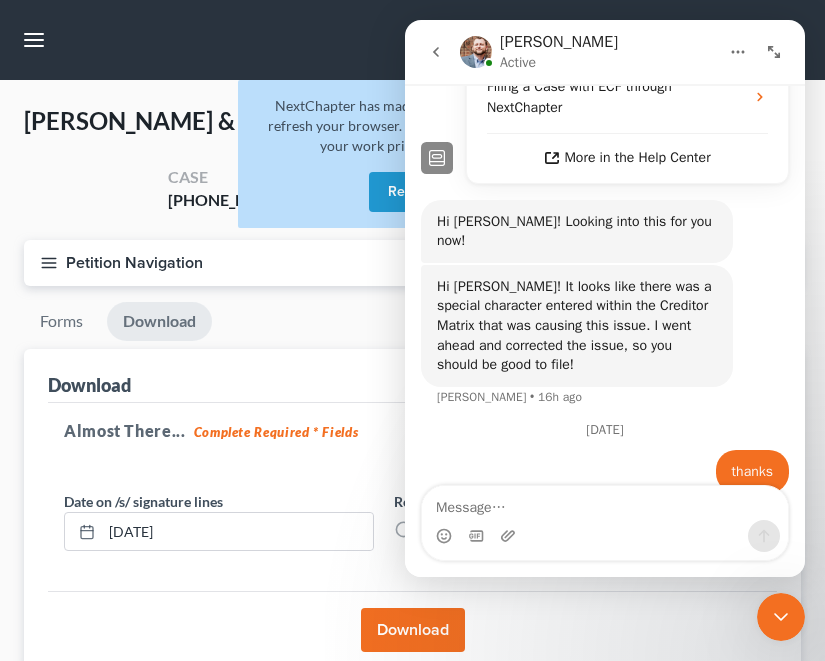 click 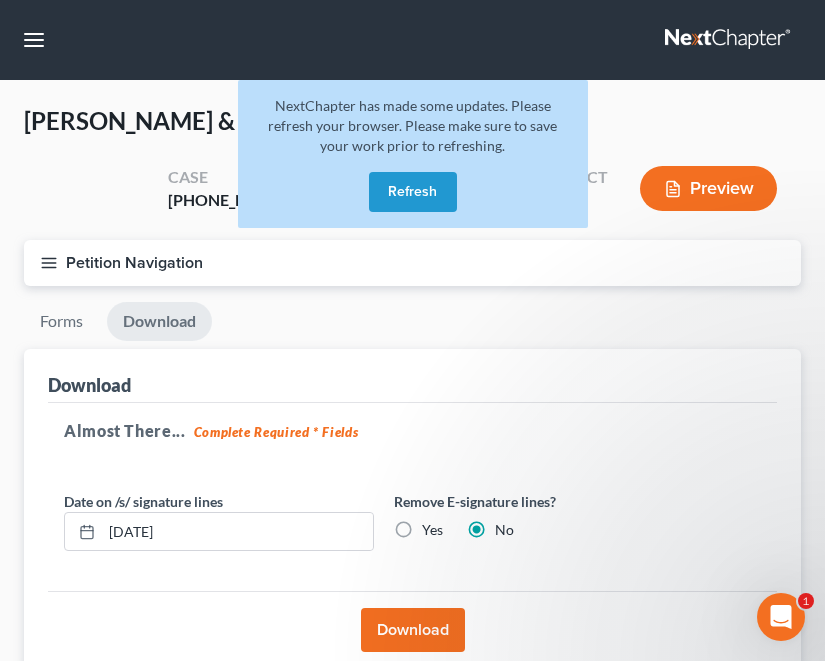 scroll, scrollTop: 0, scrollLeft: 0, axis: both 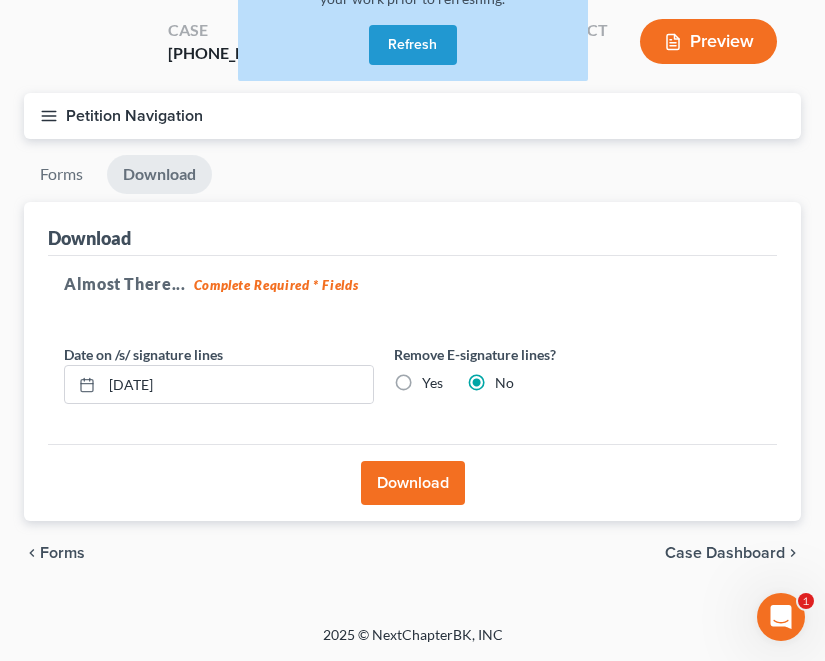 click 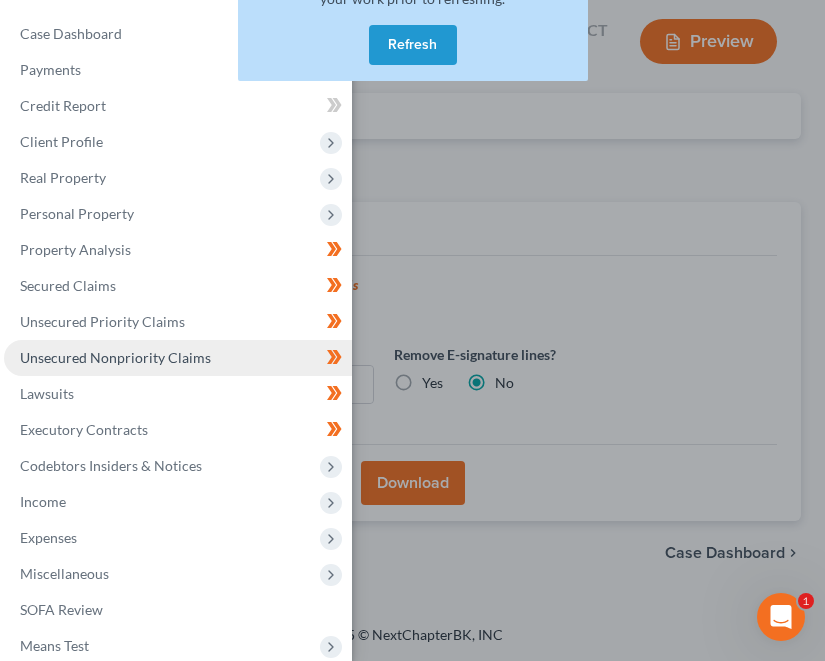 click on "Unsecured Nonpriority Claims" at bounding box center (115, 357) 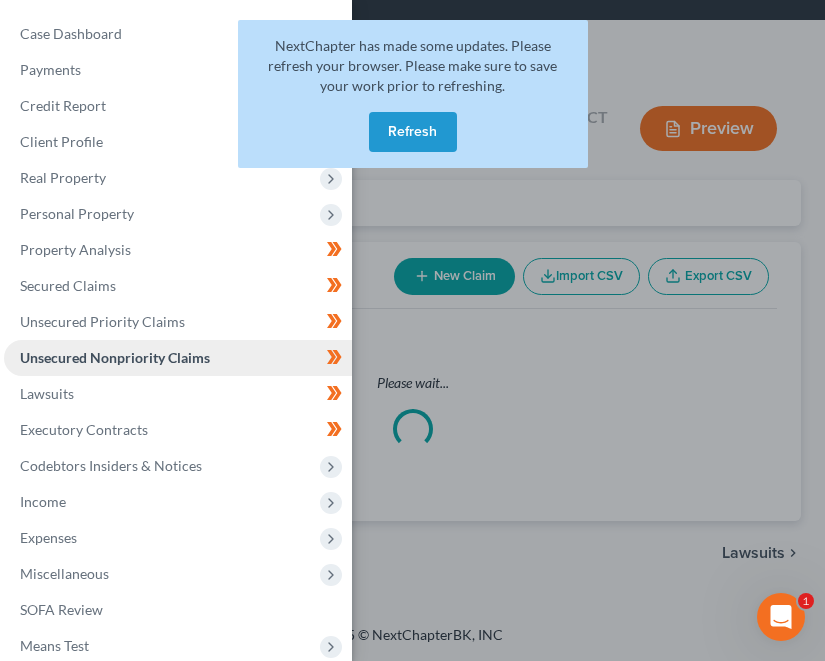 scroll, scrollTop: 0, scrollLeft: 0, axis: both 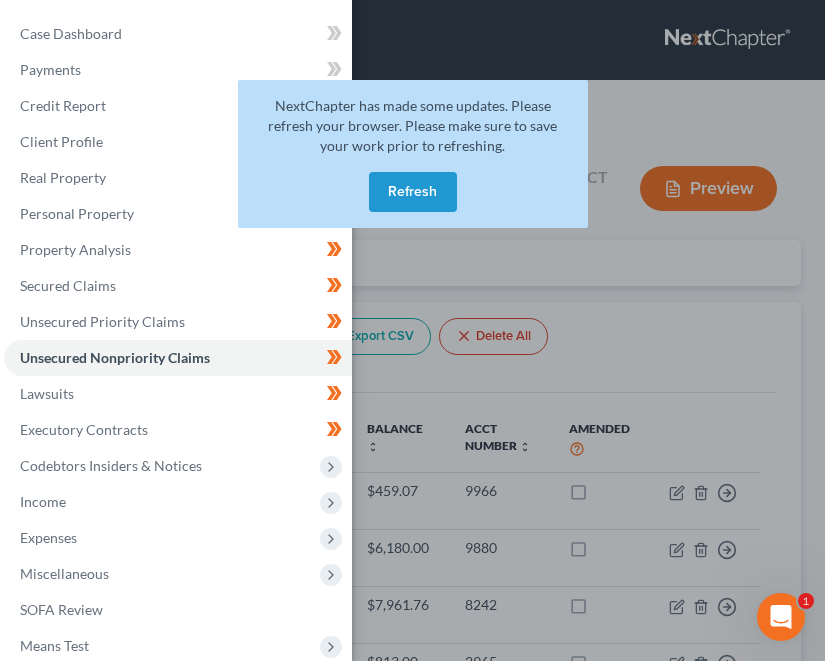 click on "Refresh" at bounding box center [413, 192] 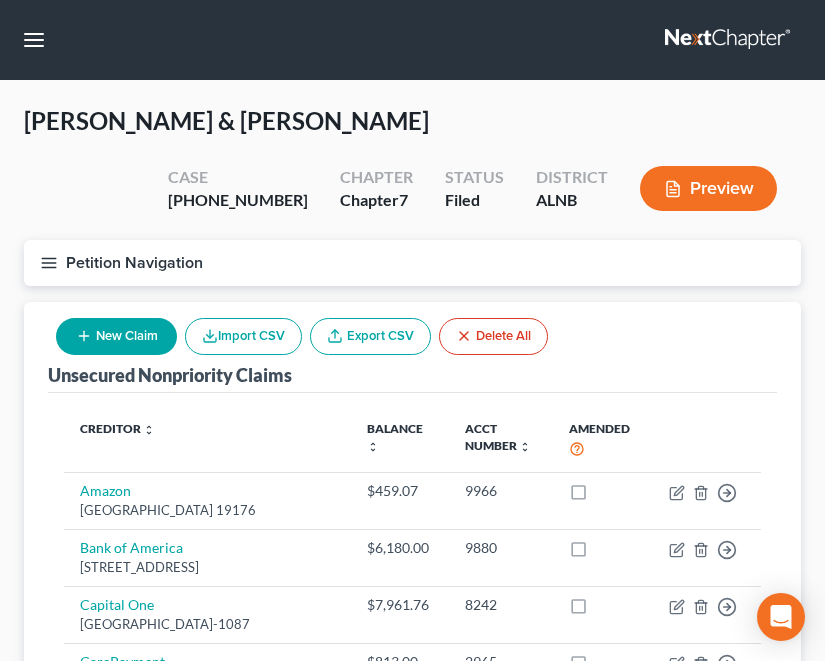 scroll, scrollTop: 0, scrollLeft: 0, axis: both 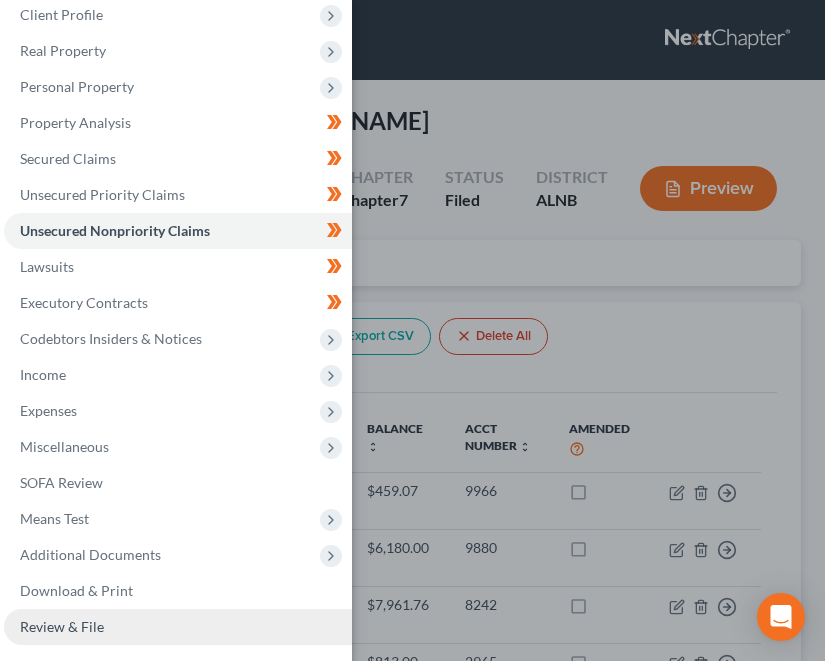 click on "Review & File" at bounding box center [62, 626] 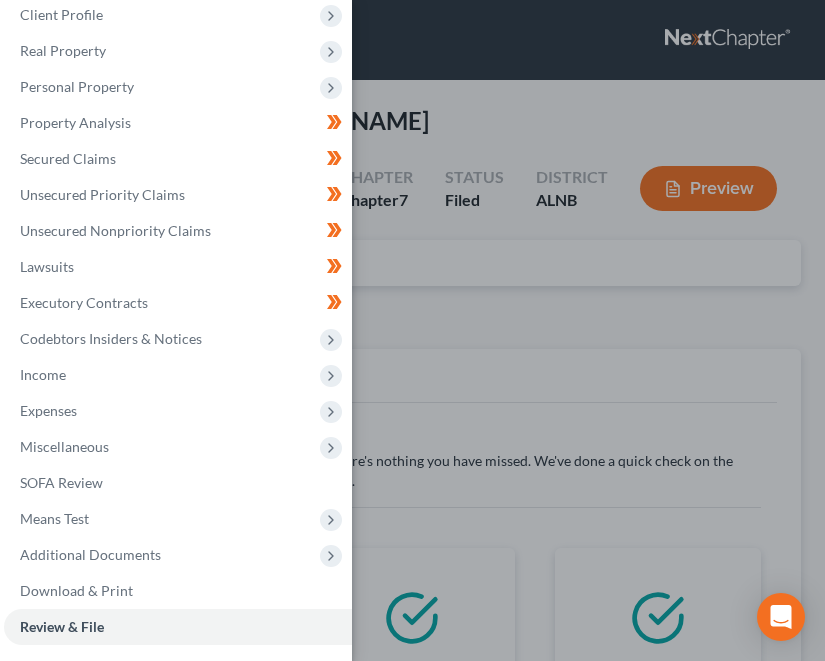 click on "Case Dashboard
Payments
Invoices
Payments
Payments
Credit Report
Client Profile" at bounding box center [412, 330] 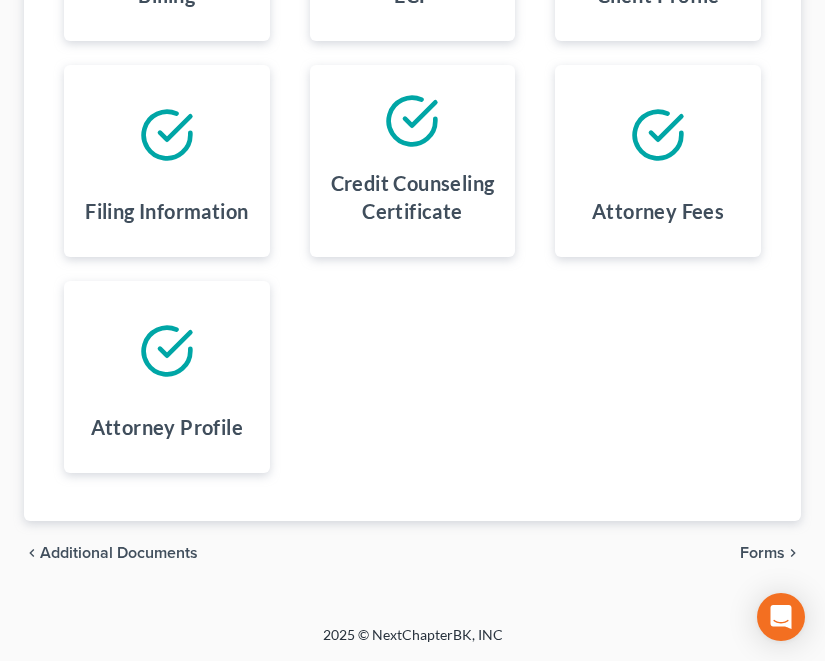 scroll, scrollTop: 698, scrollLeft: 0, axis: vertical 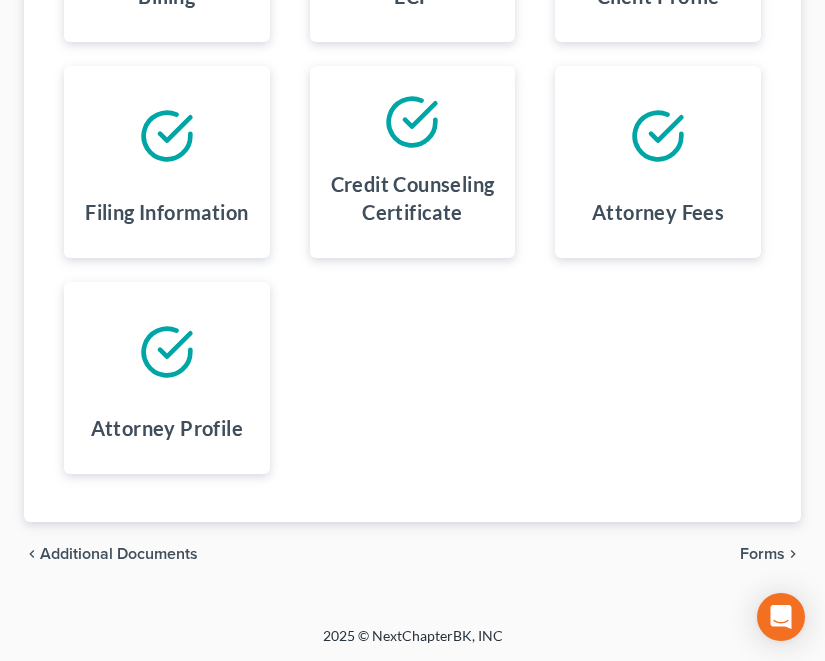 click on "Forms" at bounding box center [762, 554] 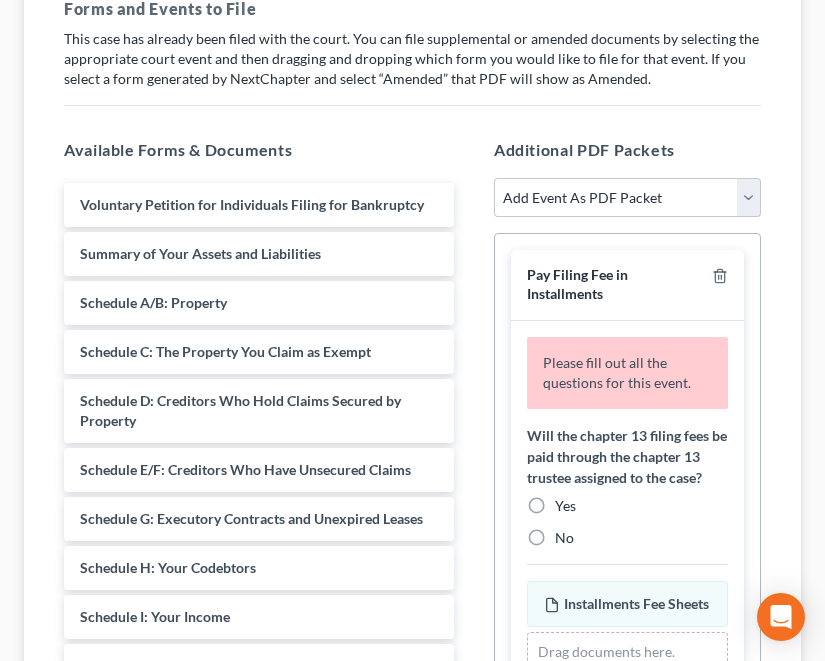 scroll, scrollTop: 414, scrollLeft: 0, axis: vertical 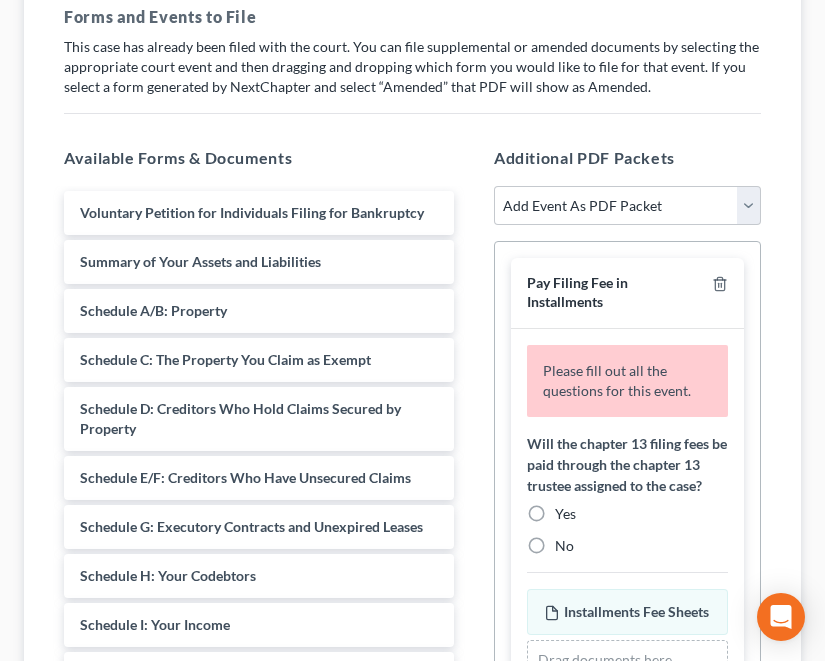 click on "Yes" at bounding box center (627, 514) 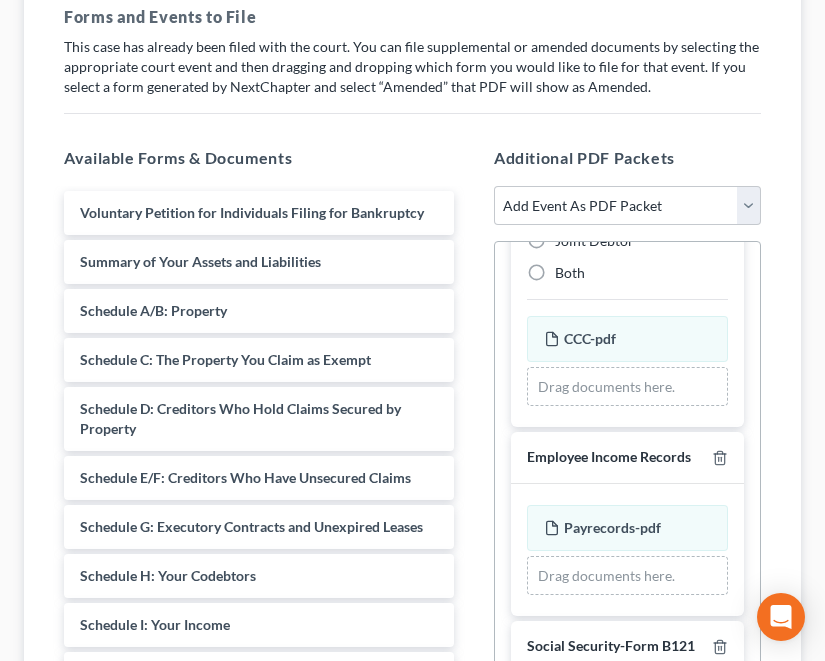 scroll, scrollTop: 608, scrollLeft: 0, axis: vertical 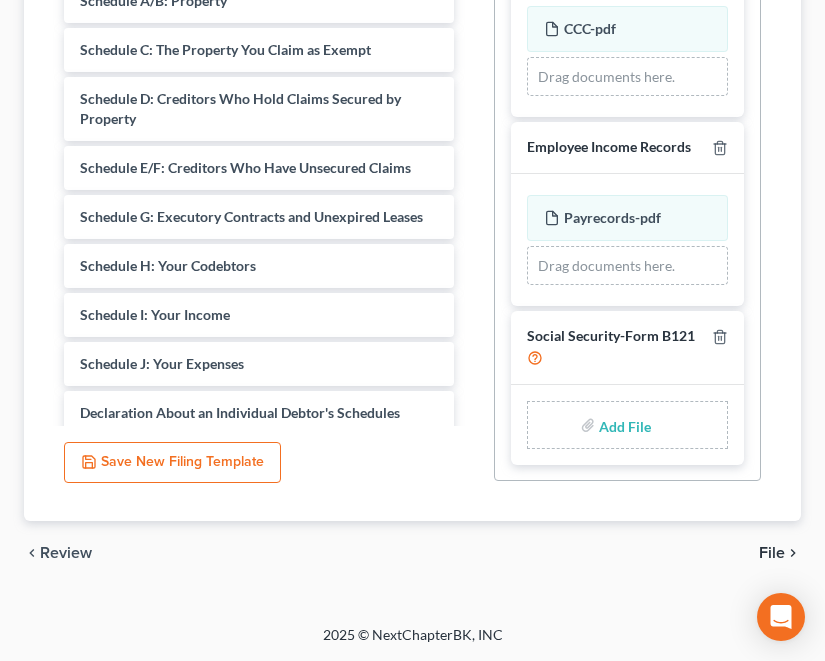 click at bounding box center [623, 425] 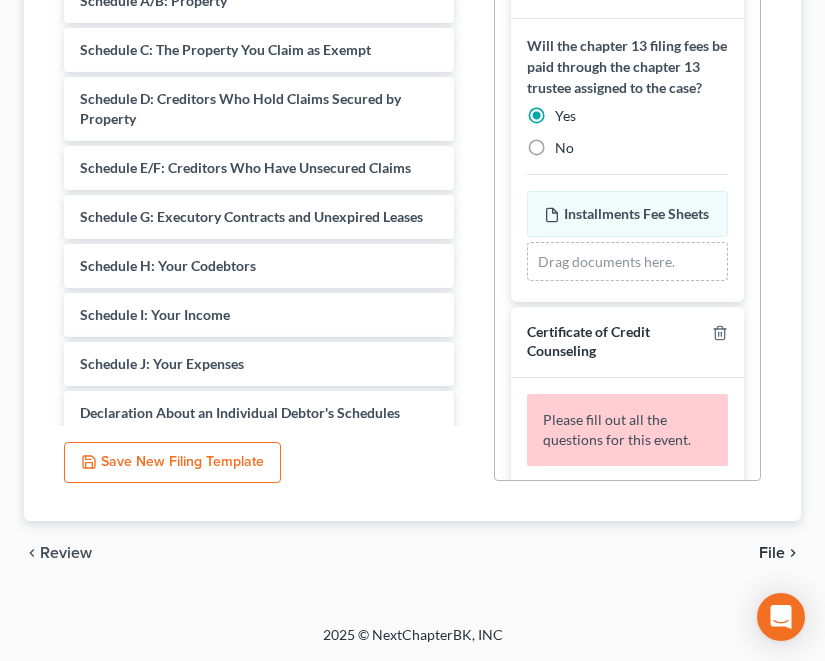 scroll, scrollTop: 0, scrollLeft: 0, axis: both 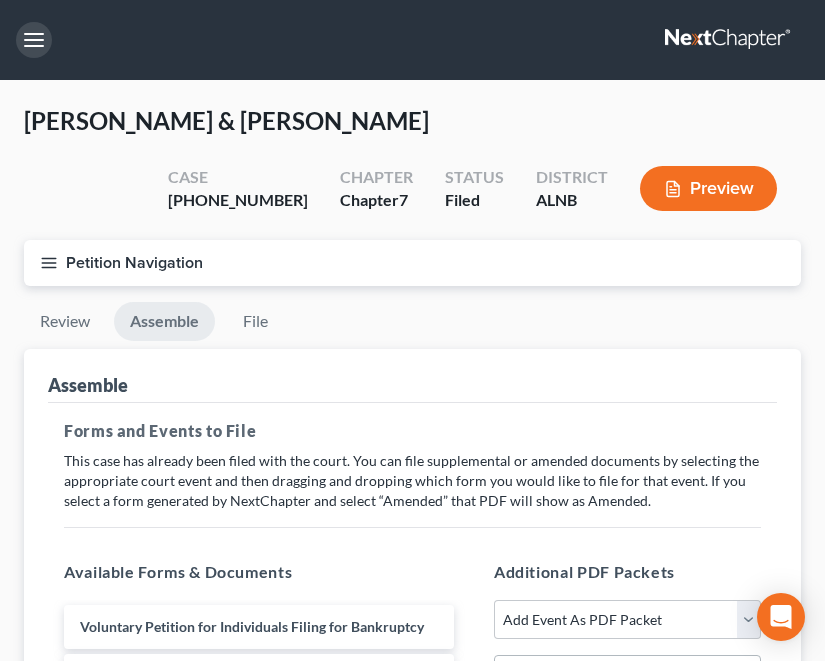 click at bounding box center [34, 40] 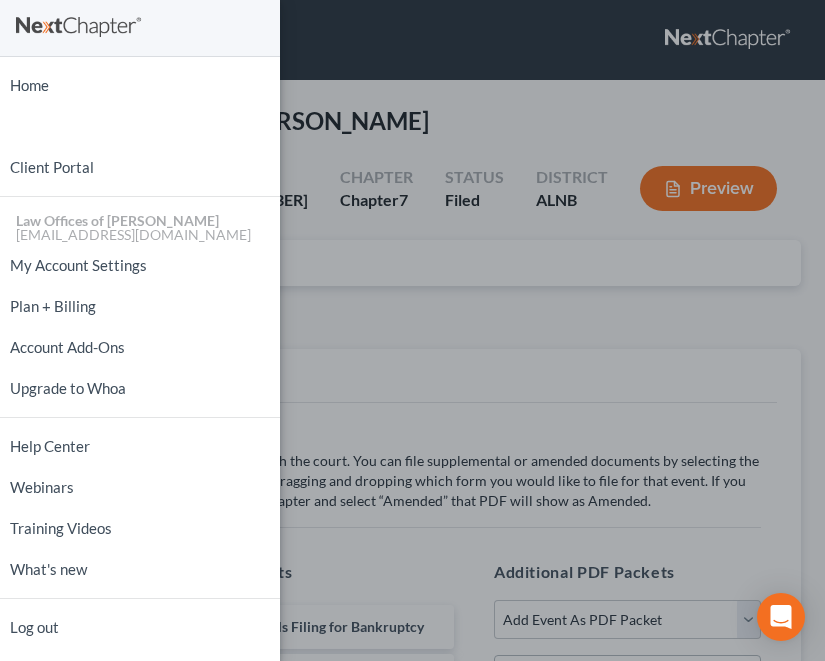 click on "Home New Case Client Portal Law Offices of Joseph G. Pleva plevalaw@gmail.com My Account Settings Plan + Billing Account Add-Ons Upgrade to Whoa Help Center Webinars Training Videos What's new Log out" at bounding box center (412, 330) 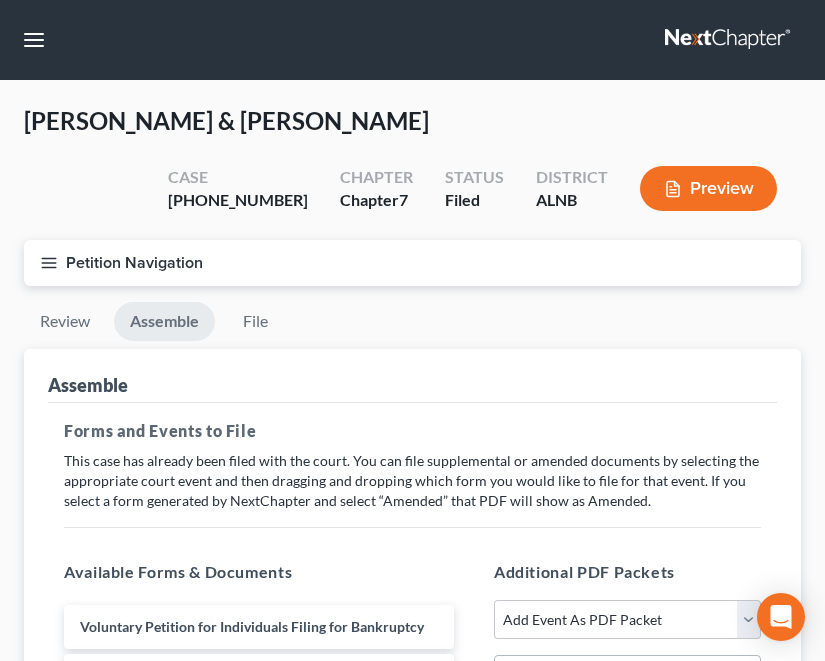 click 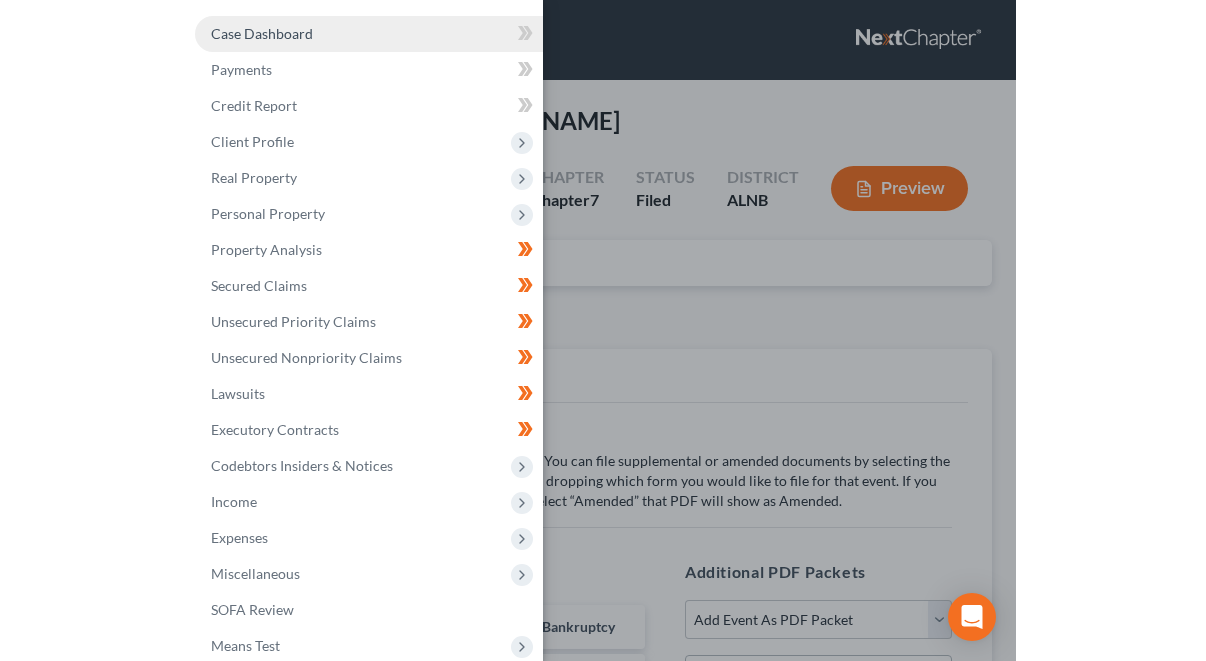 scroll, scrollTop: 0, scrollLeft: 0, axis: both 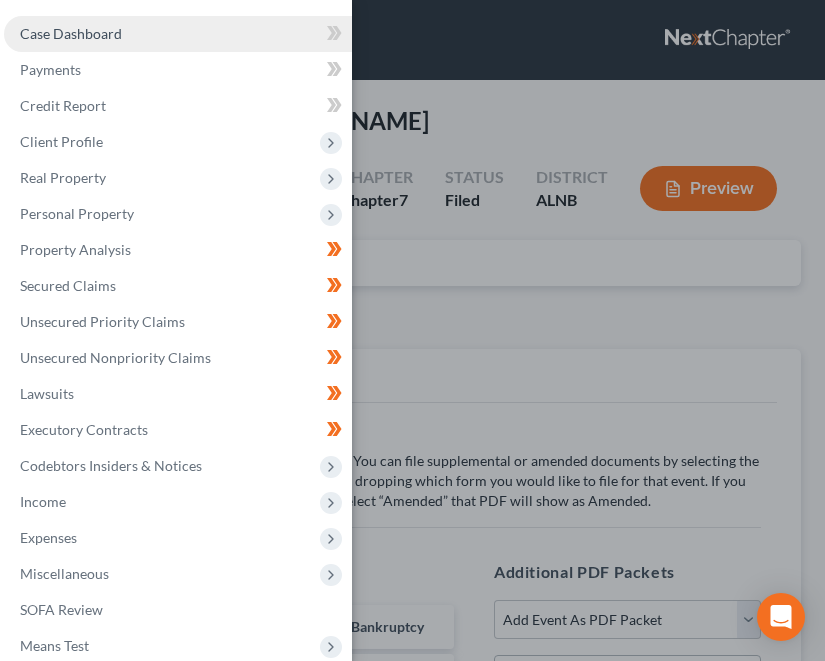 click on "Case Dashboard" at bounding box center (71, 33) 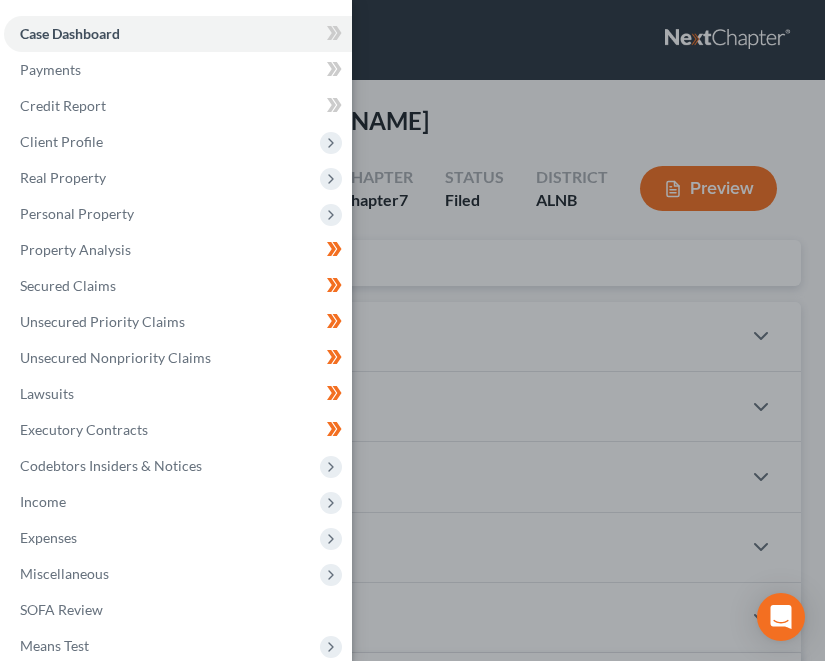 click on "Case Dashboard
Payments
Invoices
Payments
Payments
Credit Report
Client Profile" at bounding box center [412, 330] 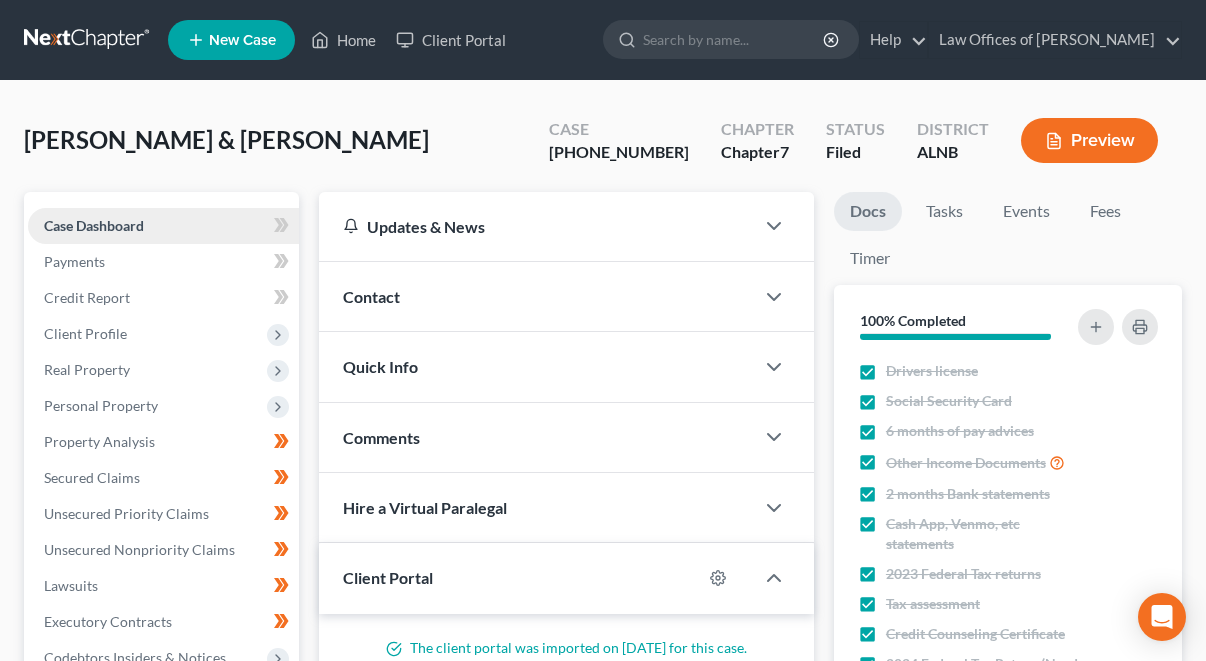 click on "Case Dashboard" at bounding box center (163, 226) 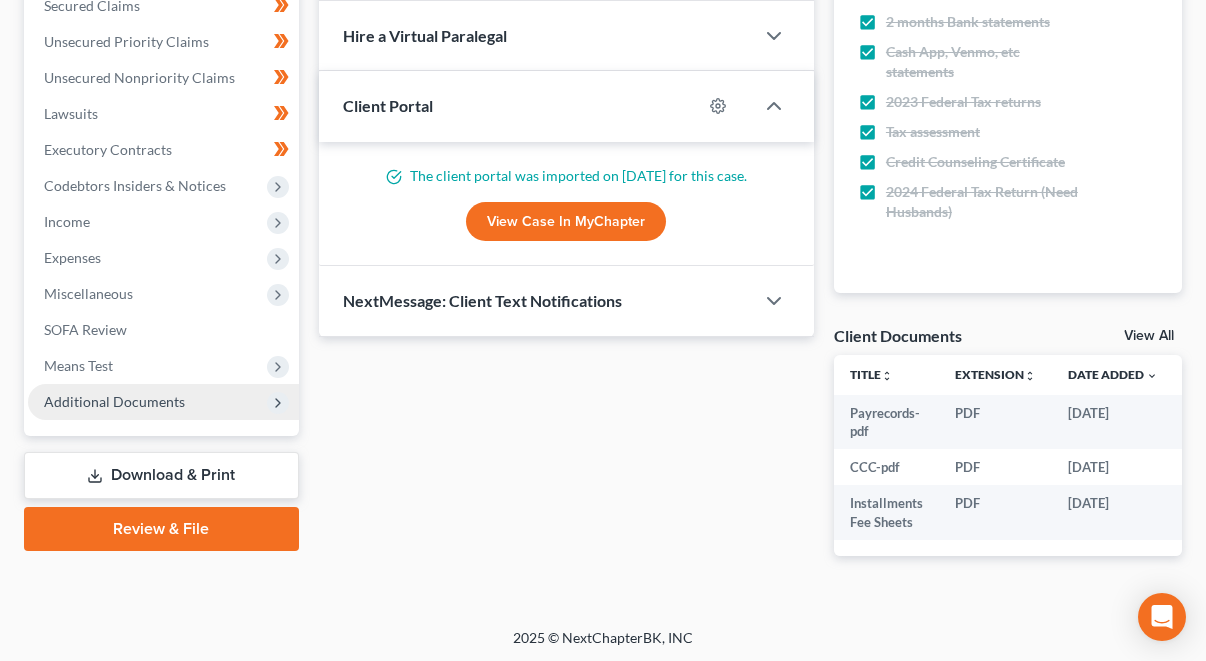 scroll, scrollTop: 471, scrollLeft: 0, axis: vertical 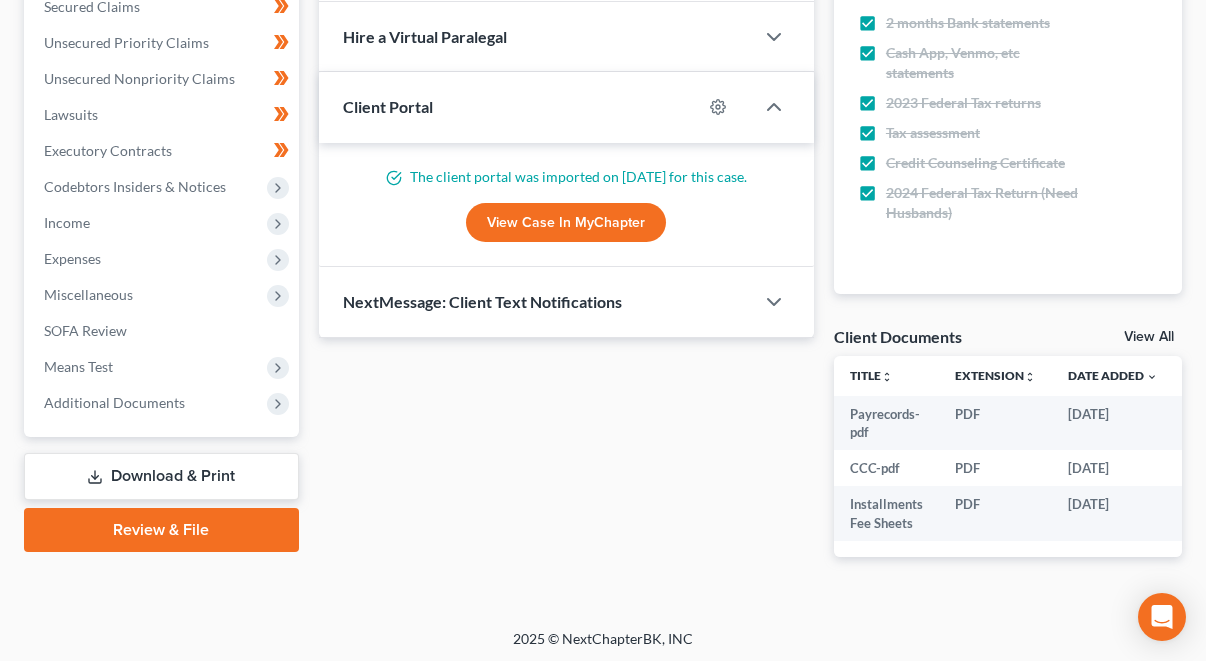 click on "View All" at bounding box center [1149, 337] 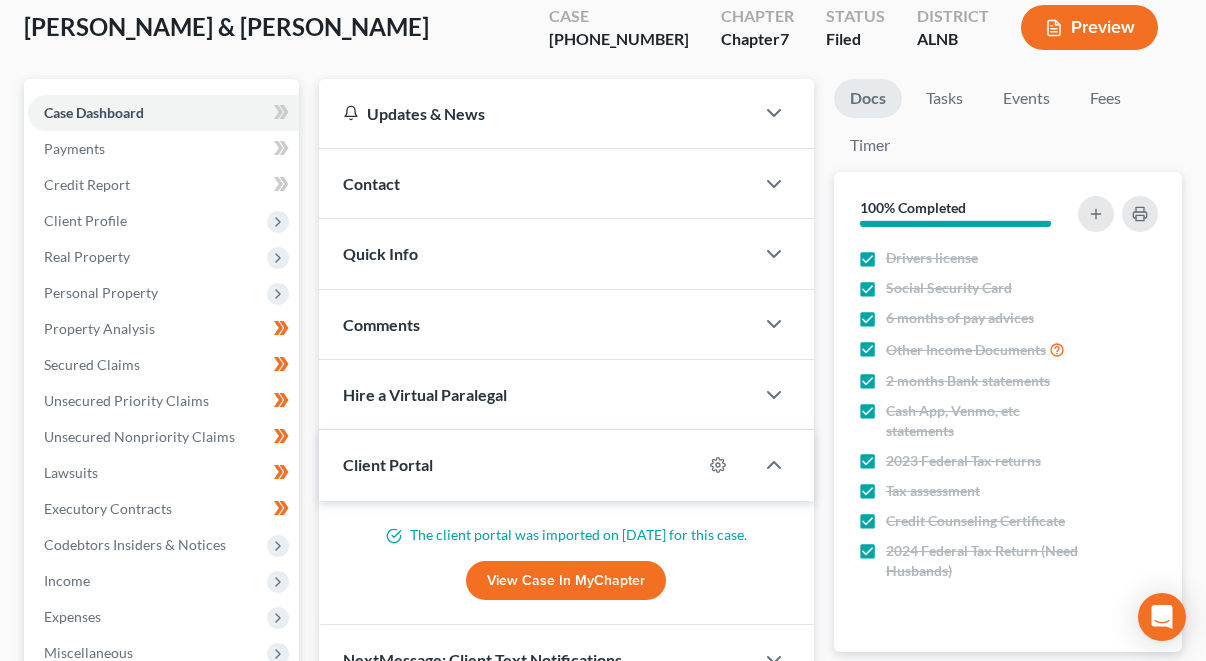 select on "23" 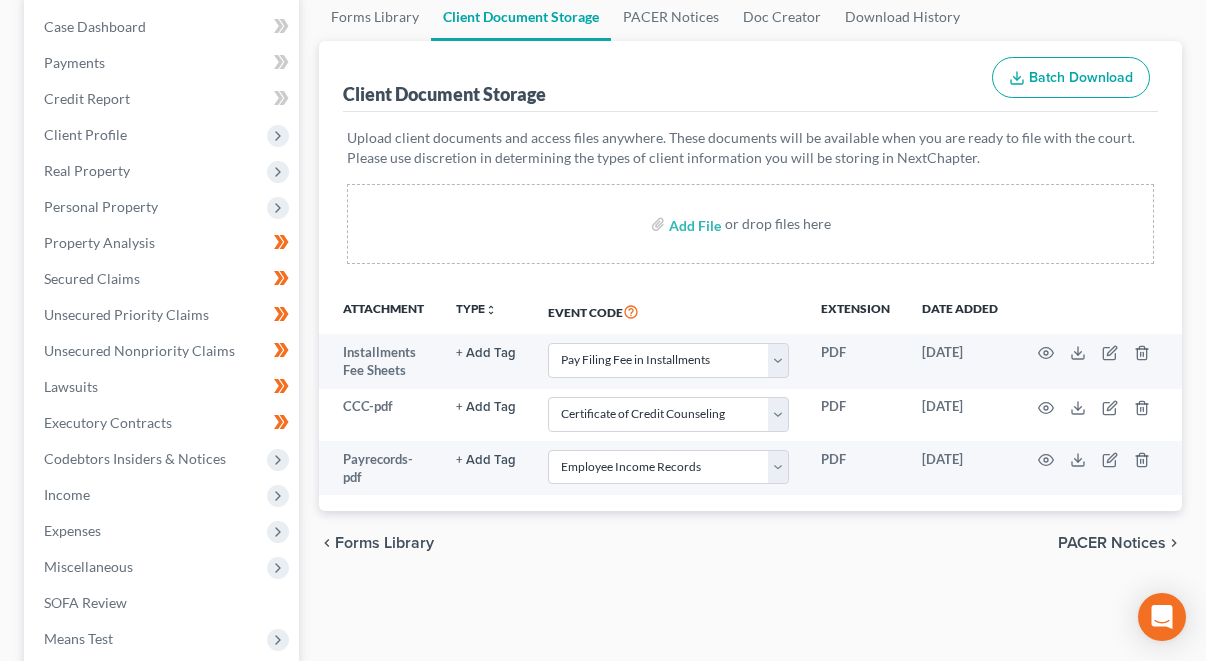 scroll, scrollTop: 210, scrollLeft: 0, axis: vertical 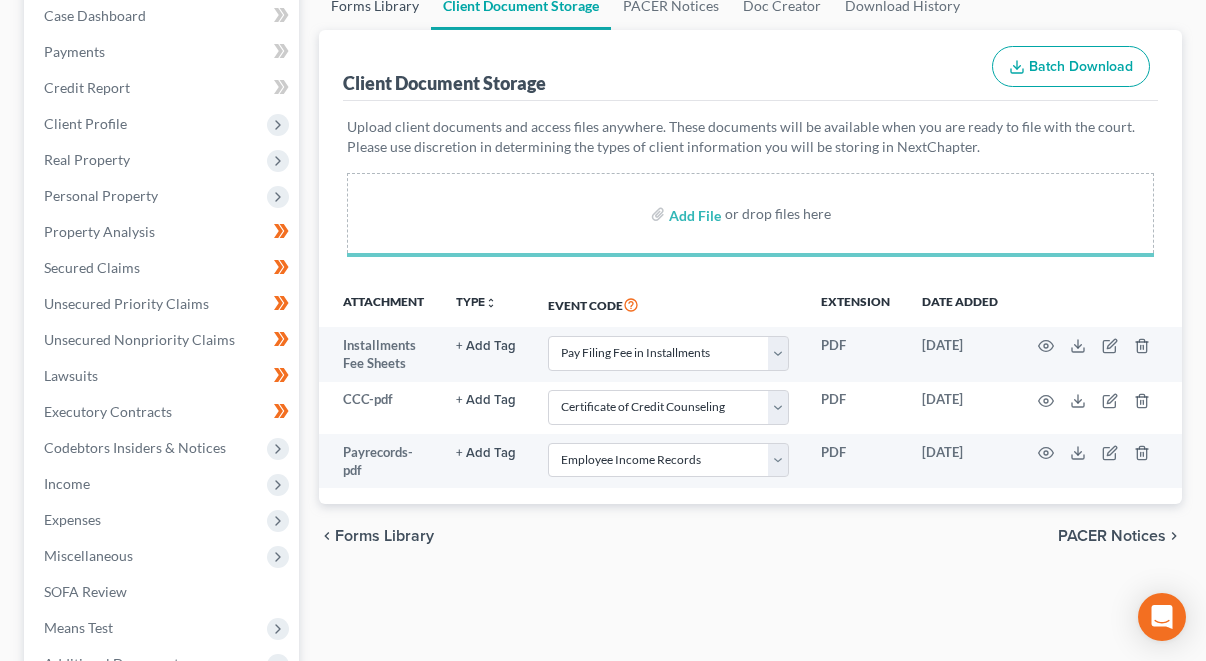 select on "23" 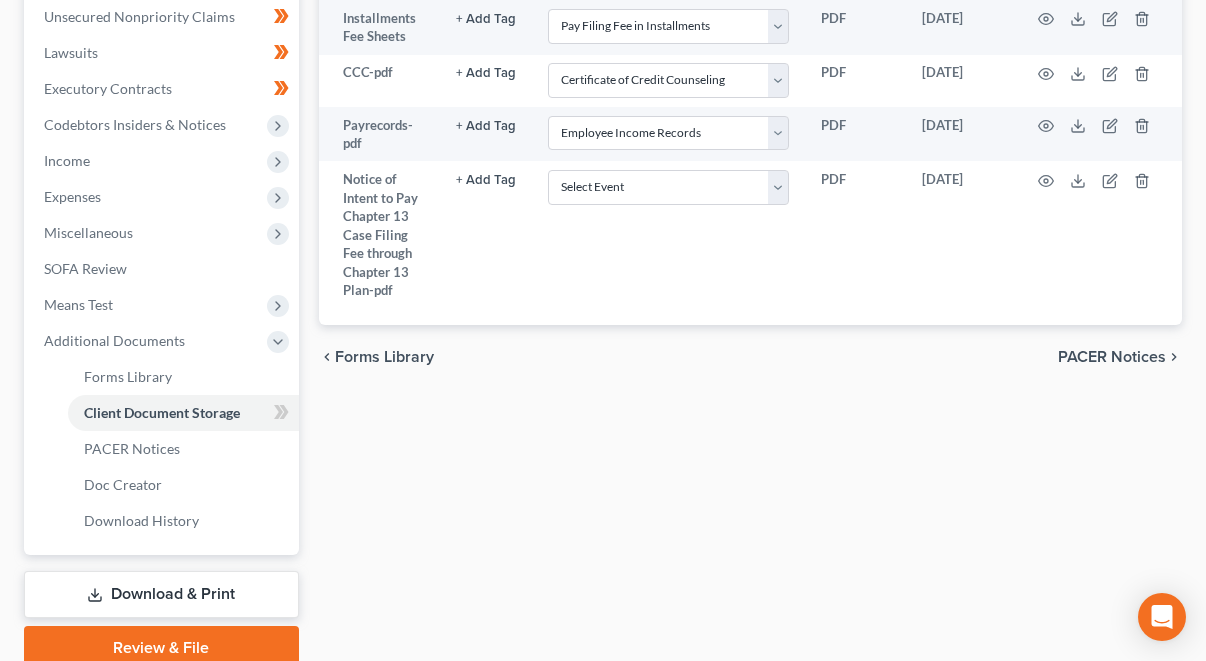 scroll, scrollTop: 542, scrollLeft: 0, axis: vertical 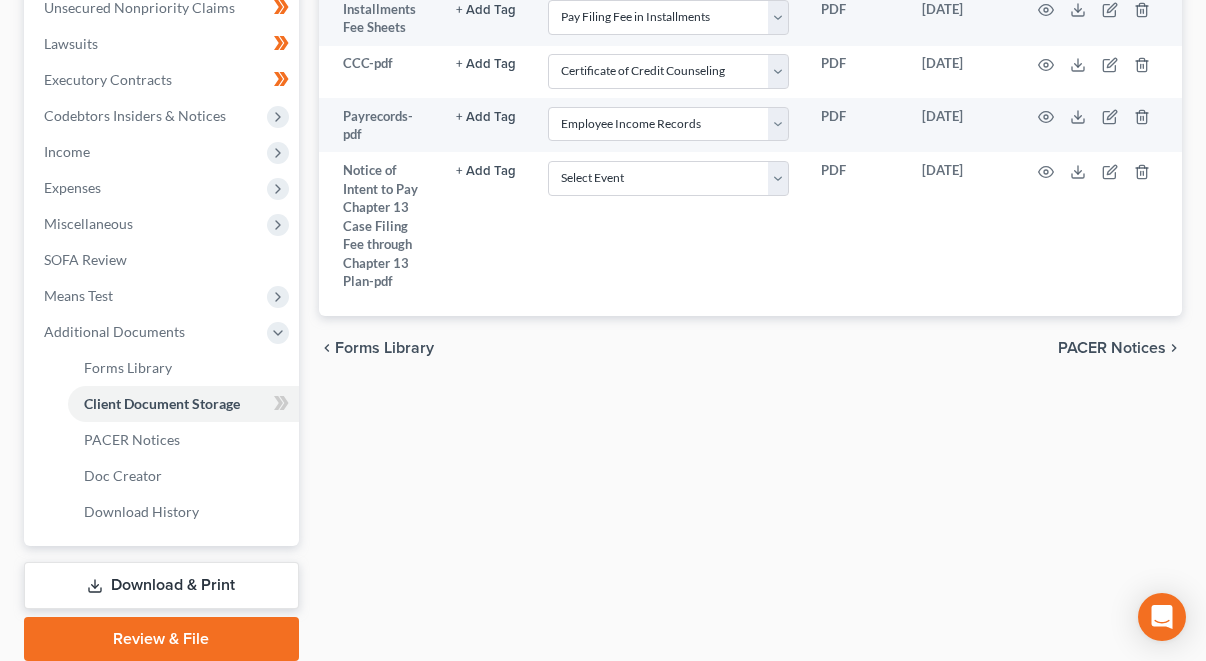 select on "23" 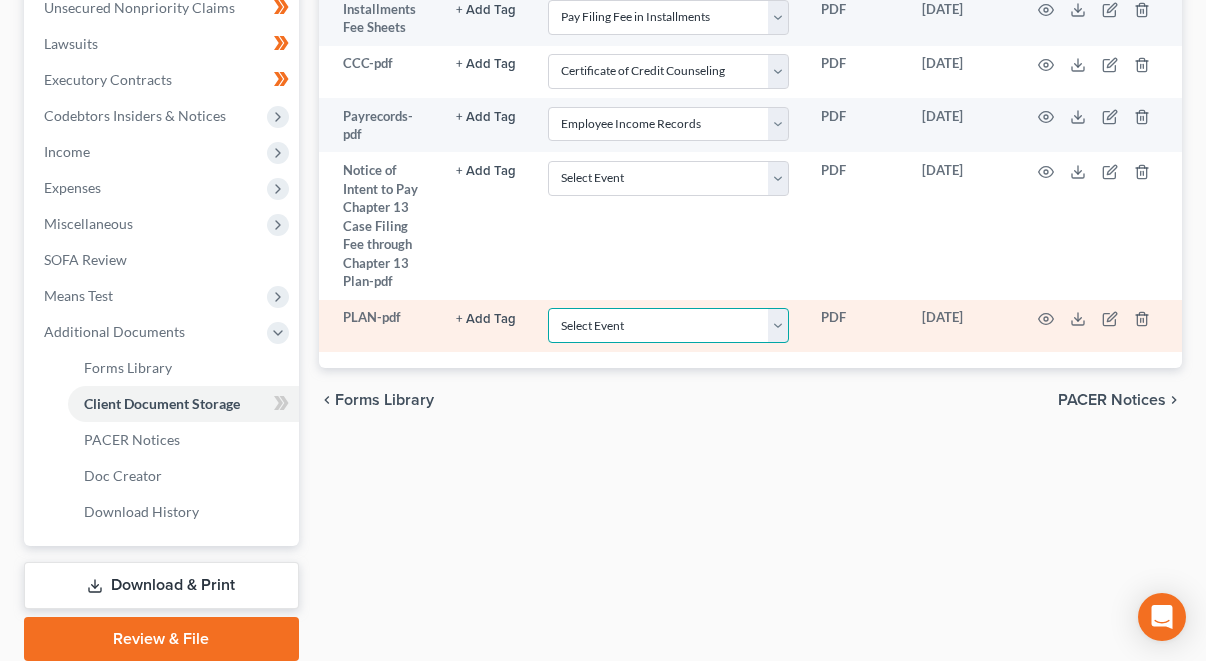 select on "10" 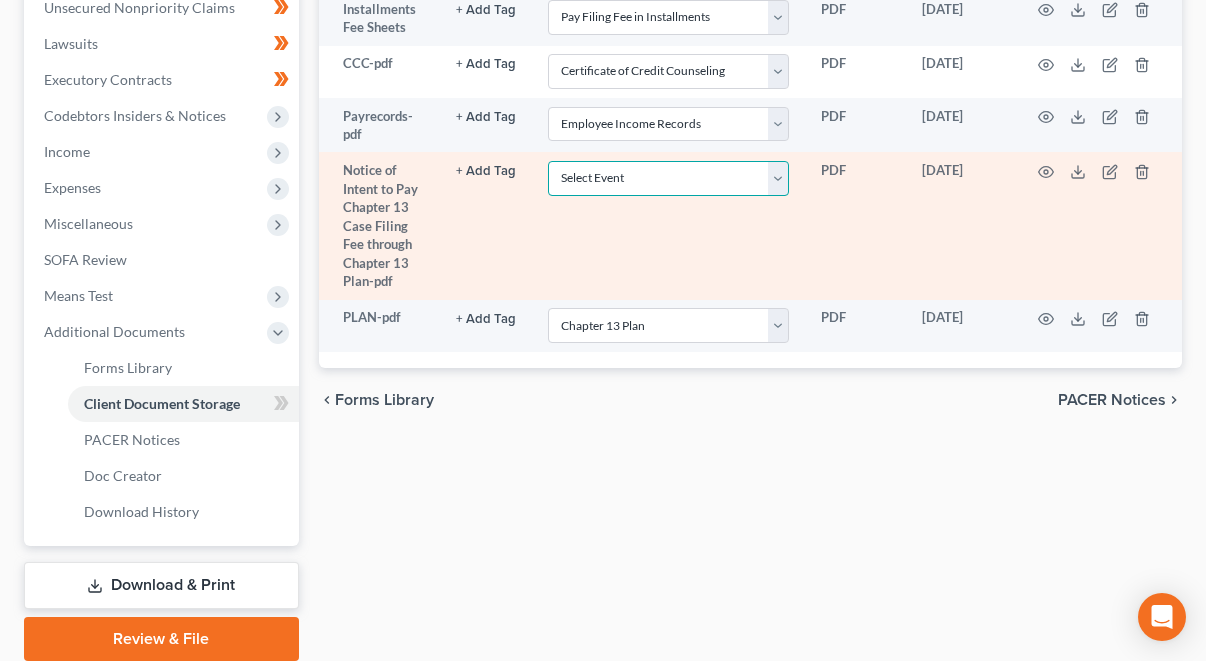 select on "22" 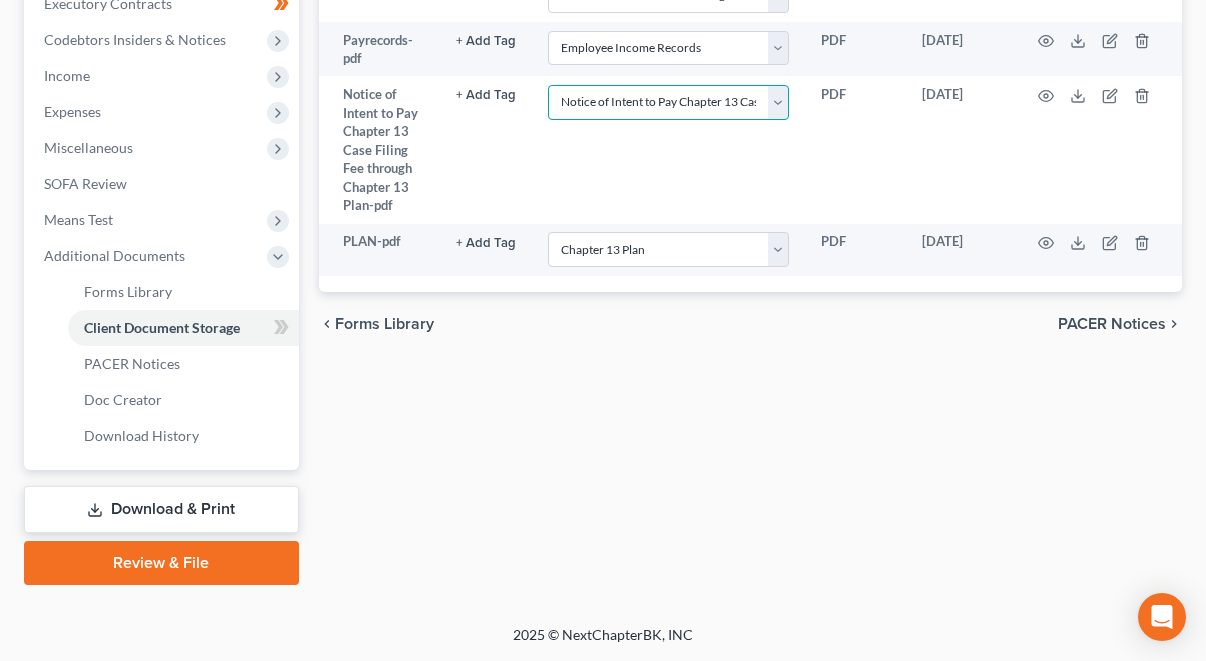 scroll, scrollTop: 618, scrollLeft: 0, axis: vertical 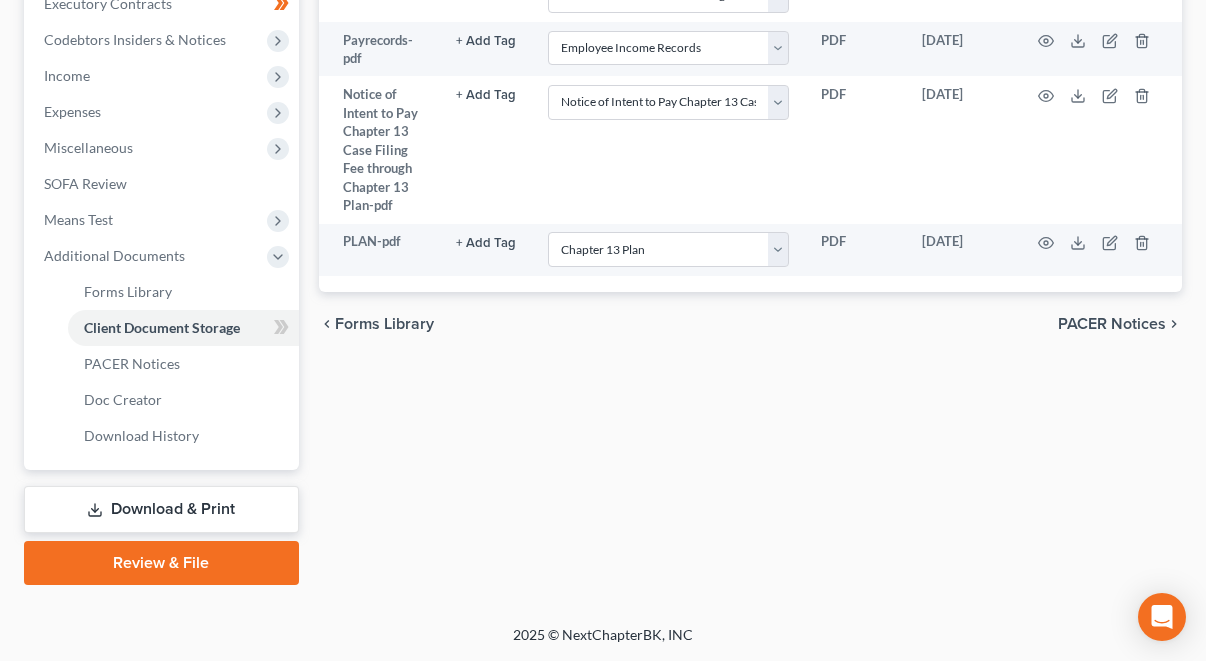 click on "Review & File" at bounding box center [161, 563] 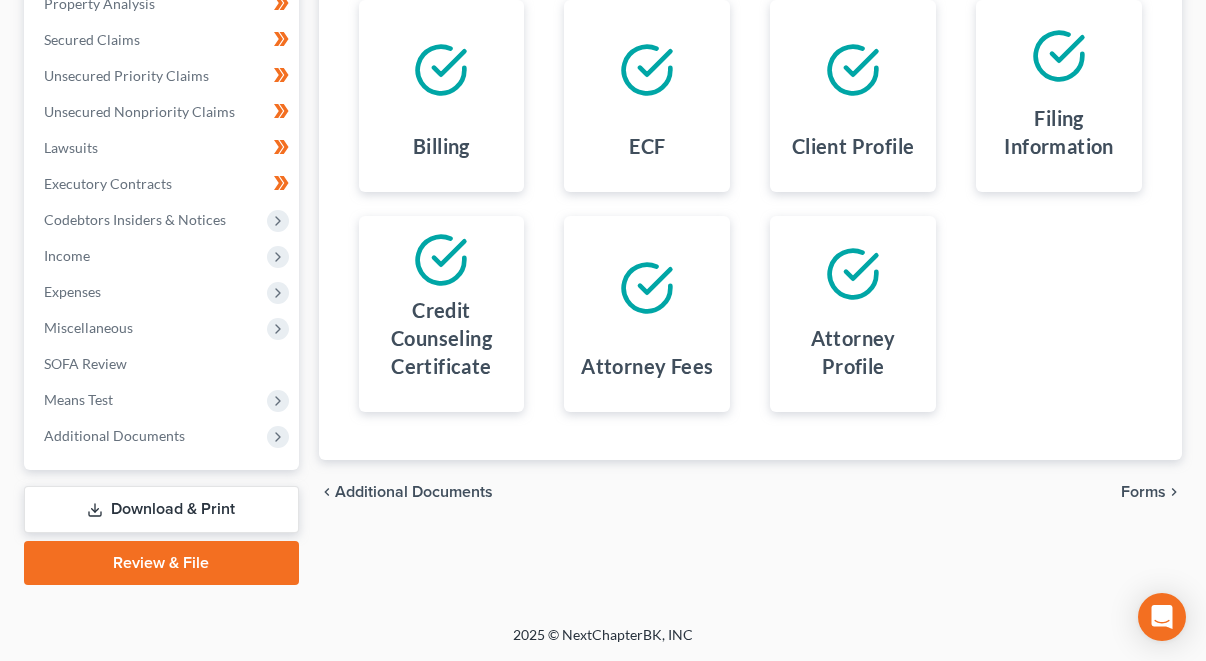scroll, scrollTop: 438, scrollLeft: 0, axis: vertical 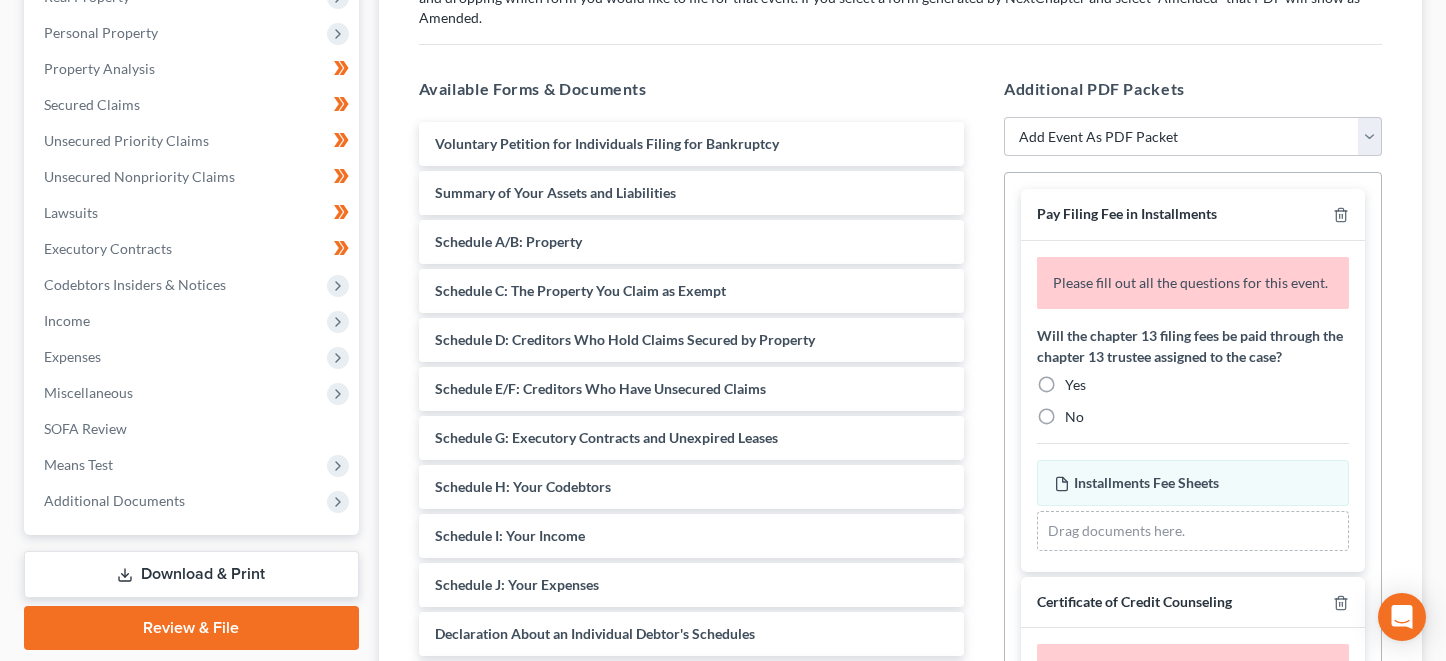 click on "Review & File" at bounding box center [191, 628] 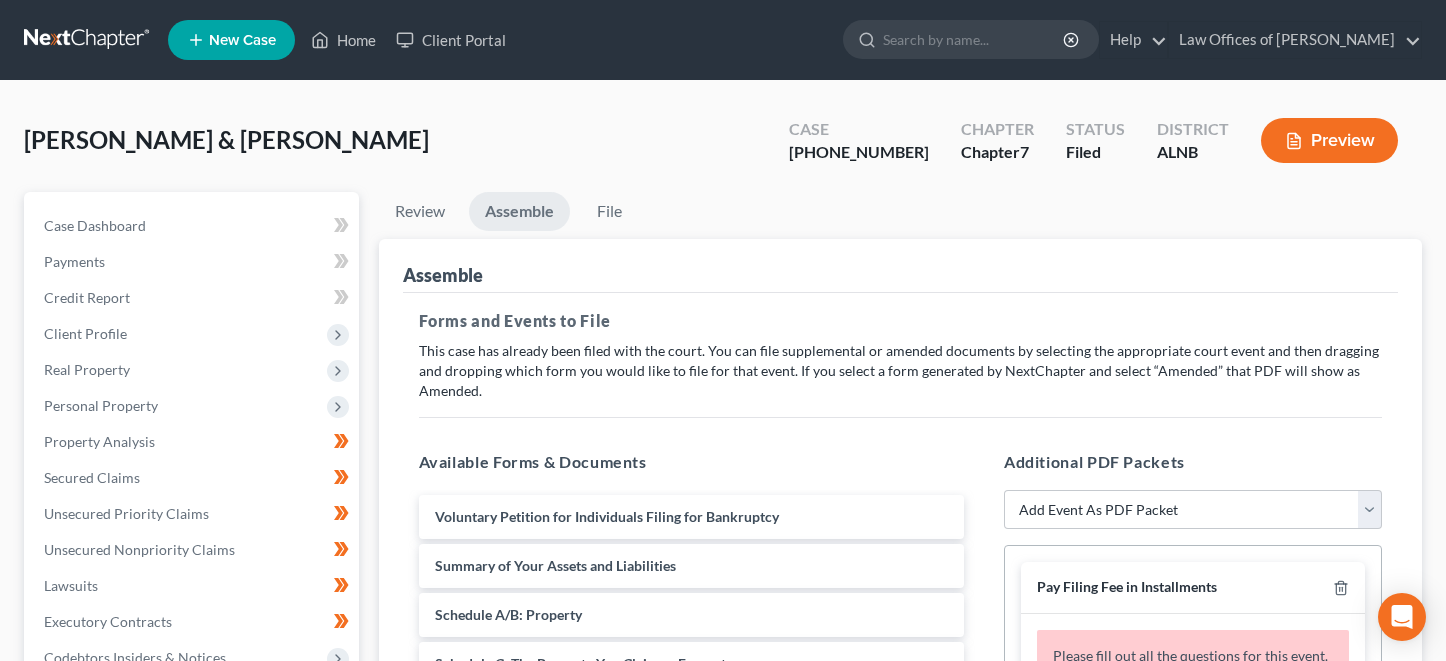 scroll, scrollTop: 0, scrollLeft: 0, axis: both 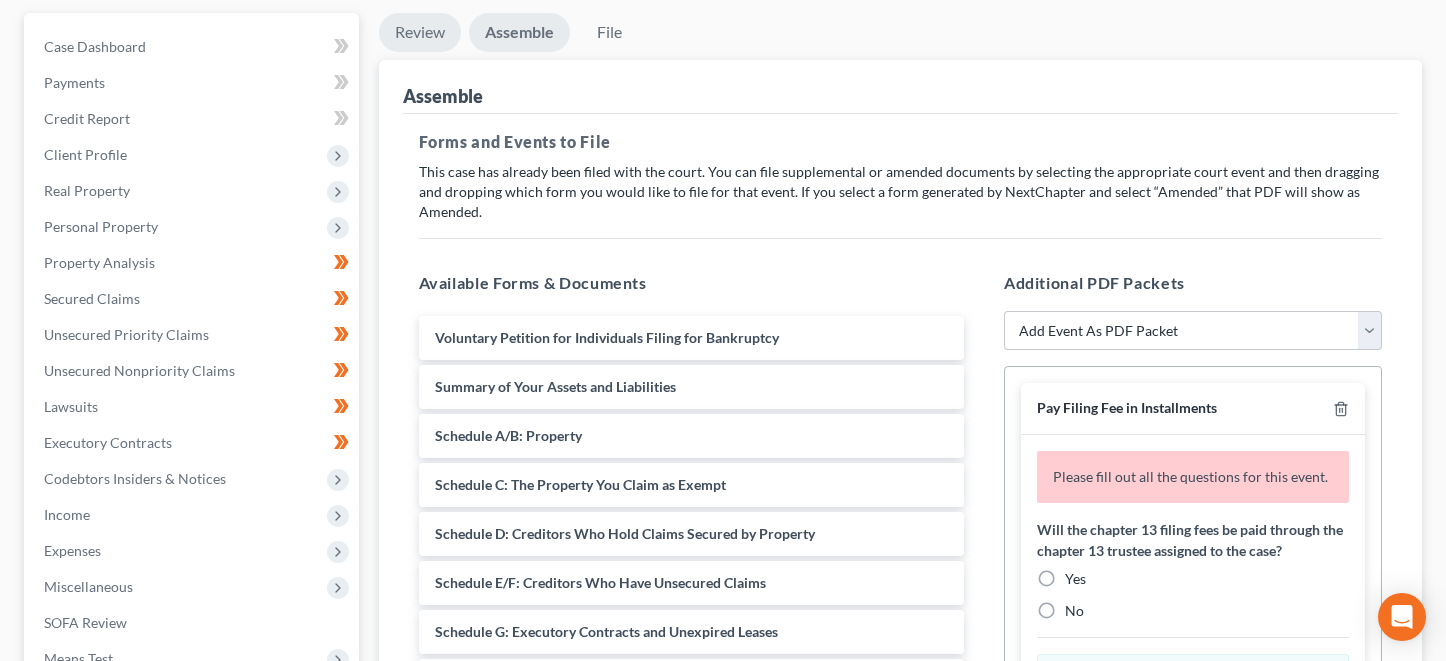 click on "Review" at bounding box center [420, 32] 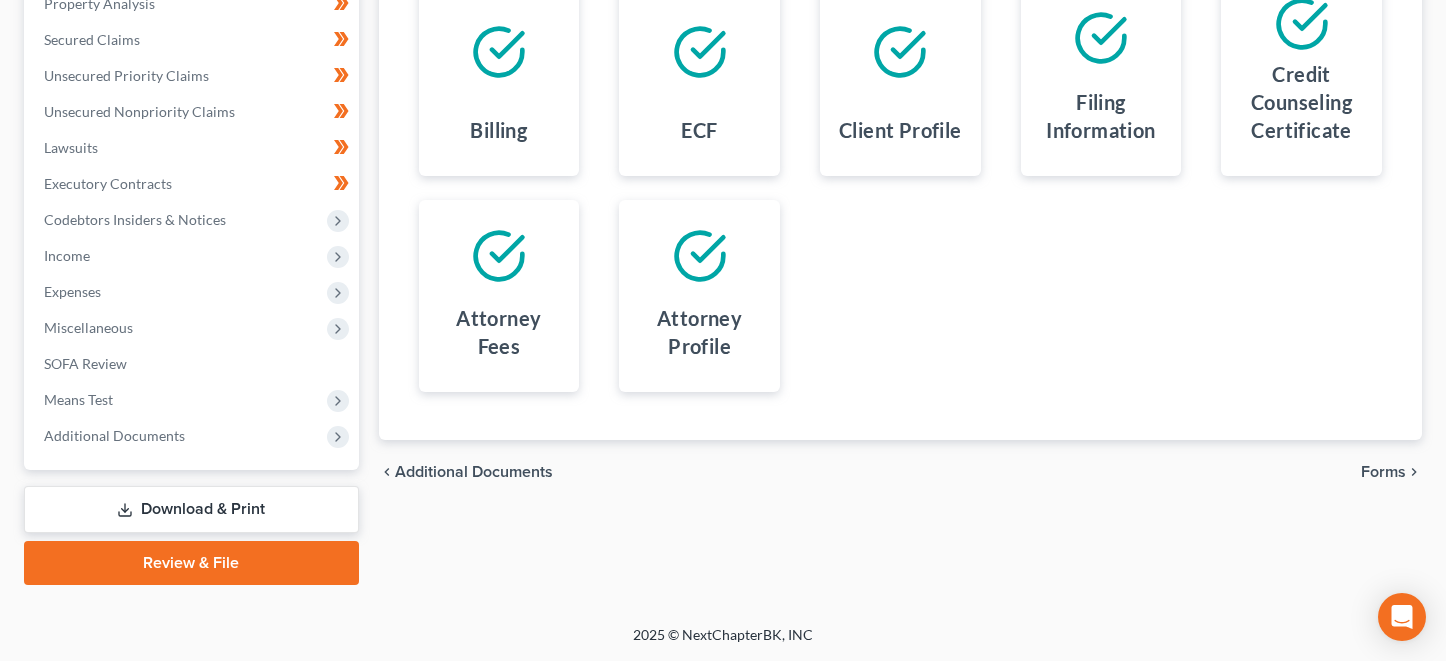 scroll, scrollTop: 438, scrollLeft: 0, axis: vertical 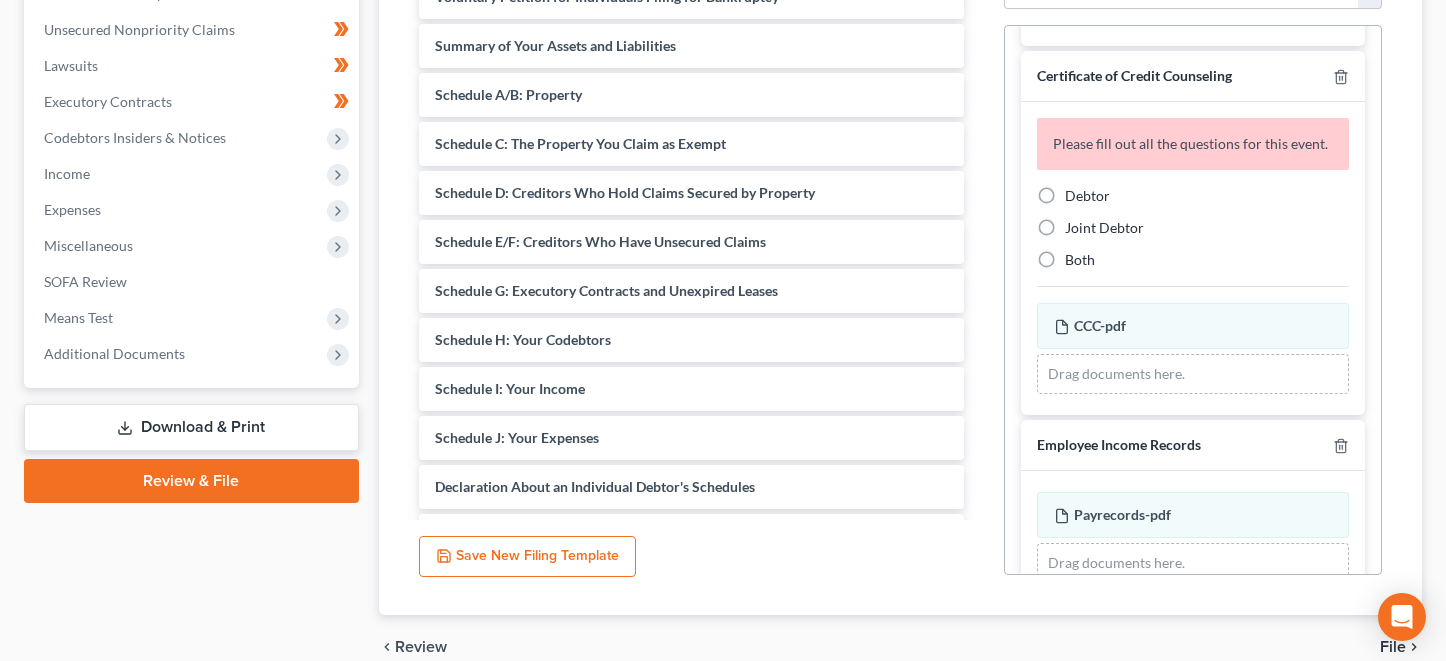 click on "Debtor" at bounding box center (1087, 195) 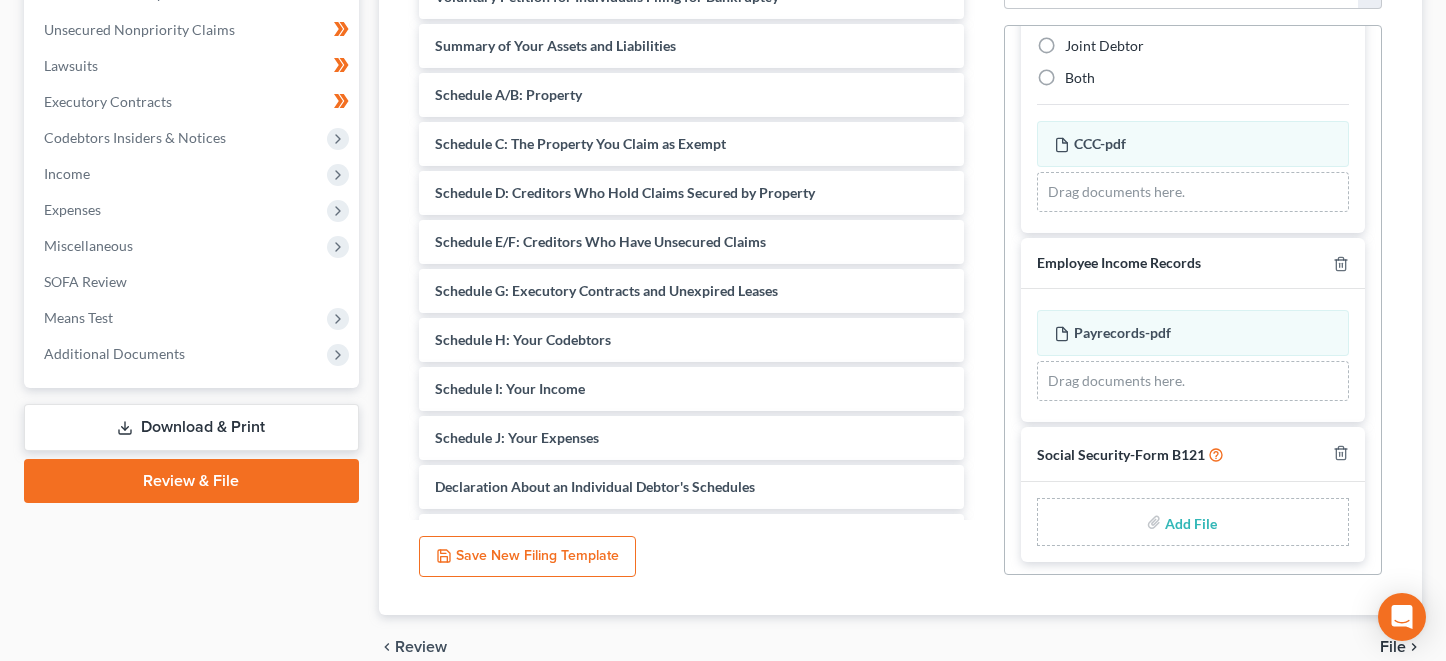 scroll, scrollTop: 492, scrollLeft: 0, axis: vertical 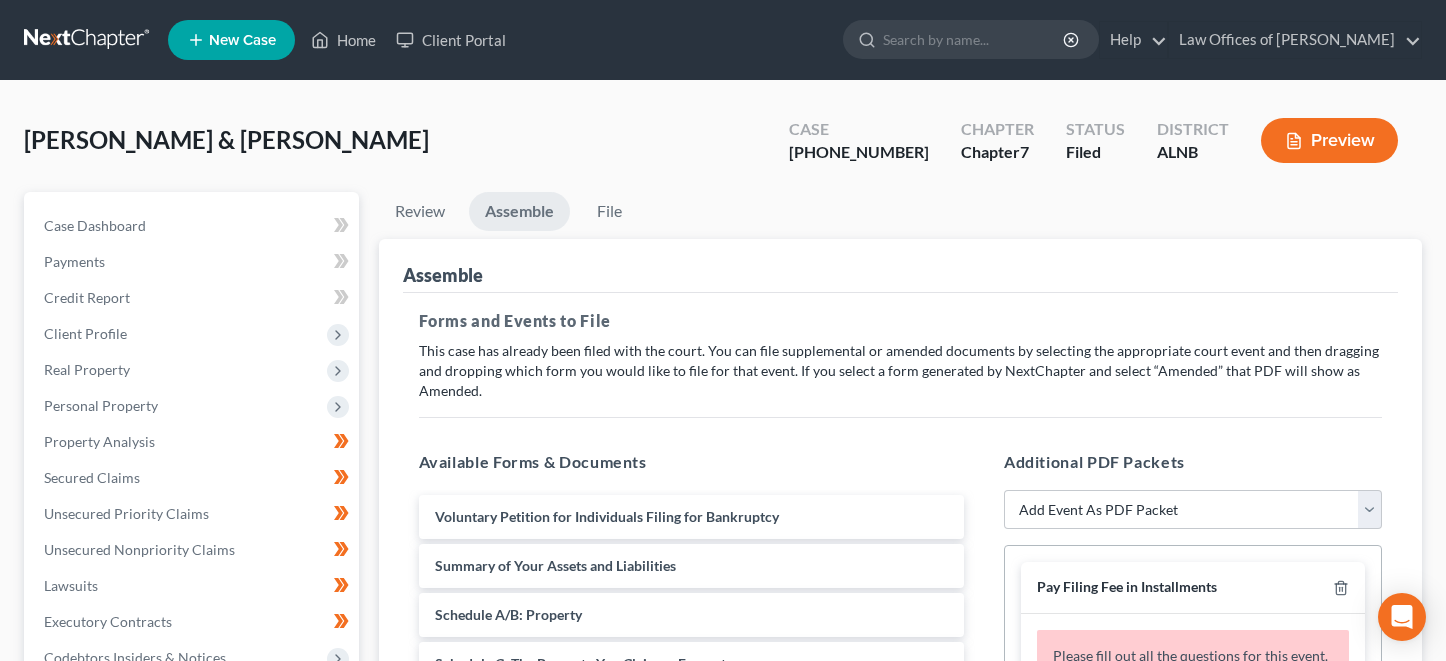 click at bounding box center (88, 40) 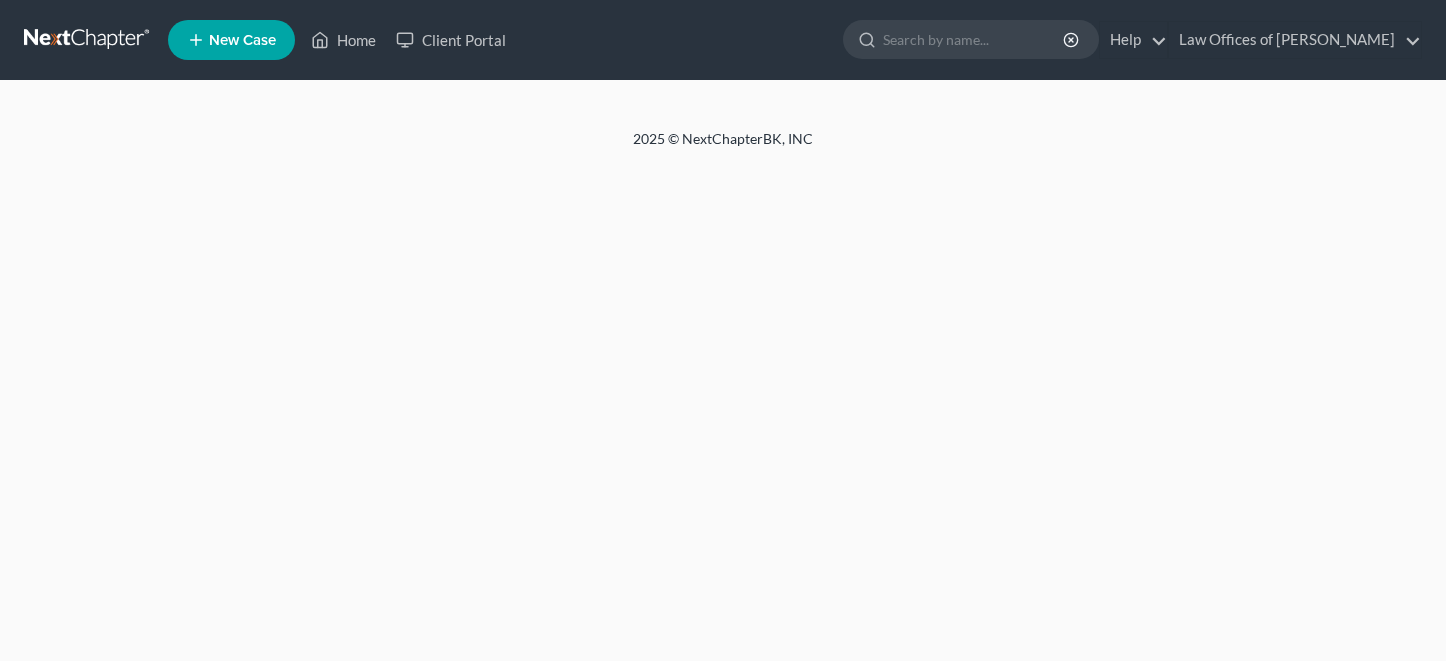 scroll, scrollTop: 0, scrollLeft: 0, axis: both 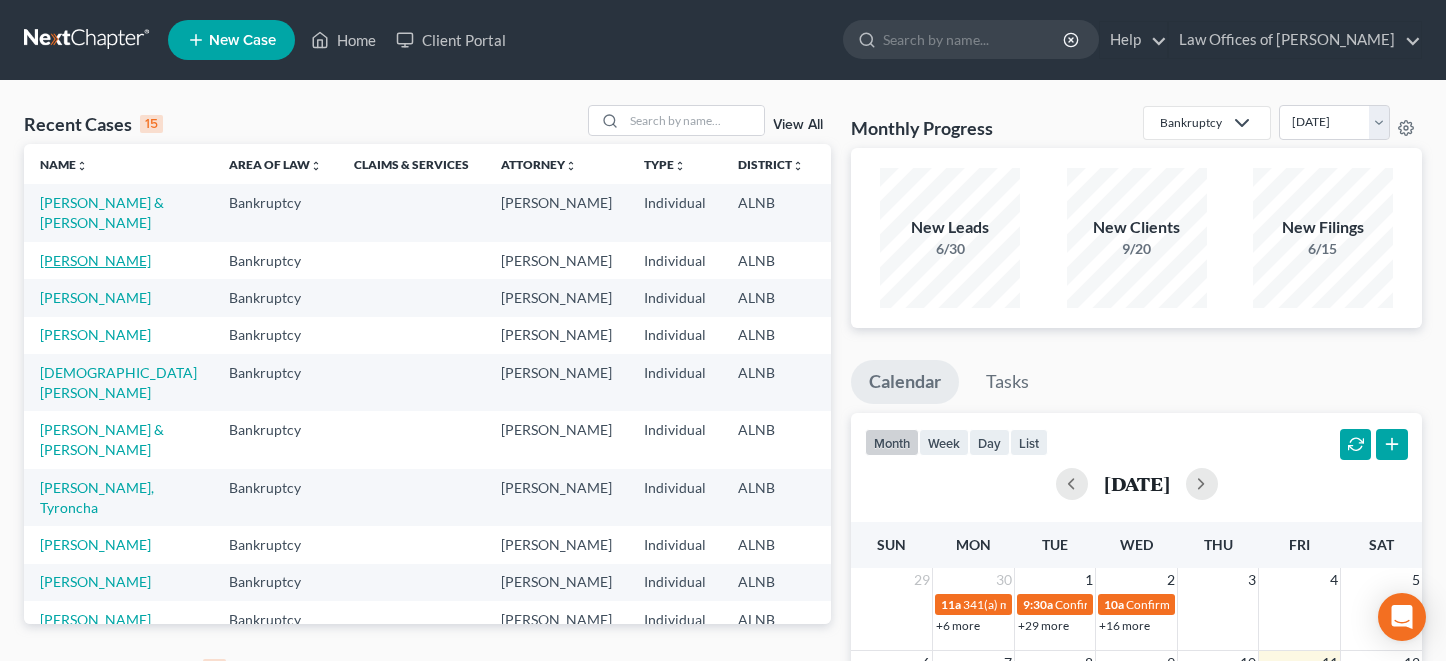 click on "[PERSON_NAME]" at bounding box center (95, 260) 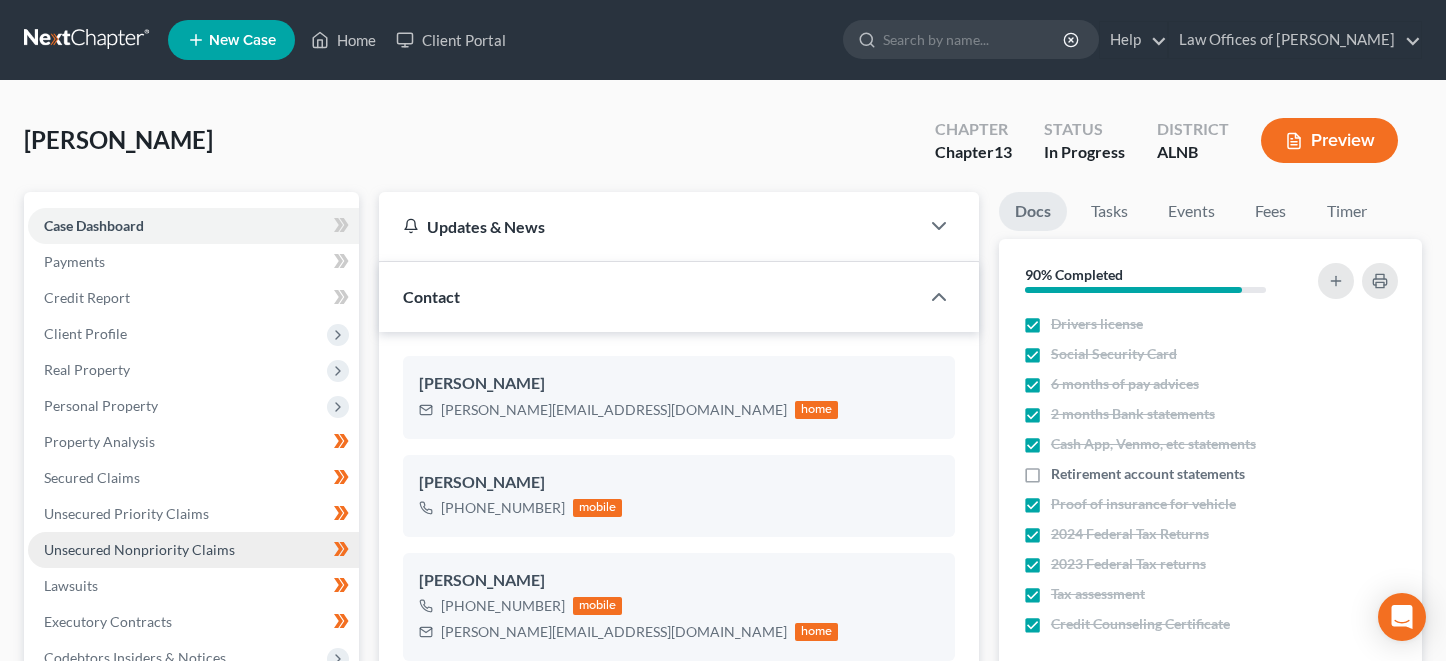 click on "Unsecured Nonpriority Claims" at bounding box center (139, 549) 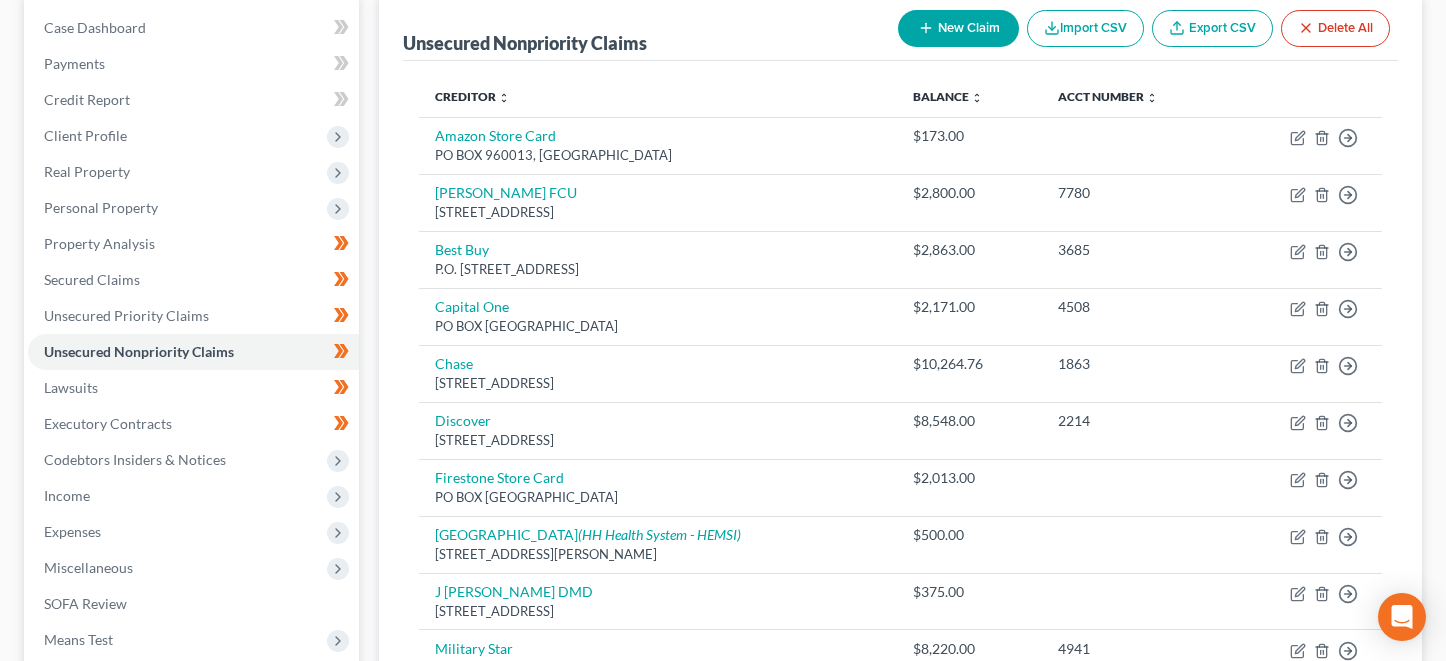 scroll, scrollTop: 152, scrollLeft: 0, axis: vertical 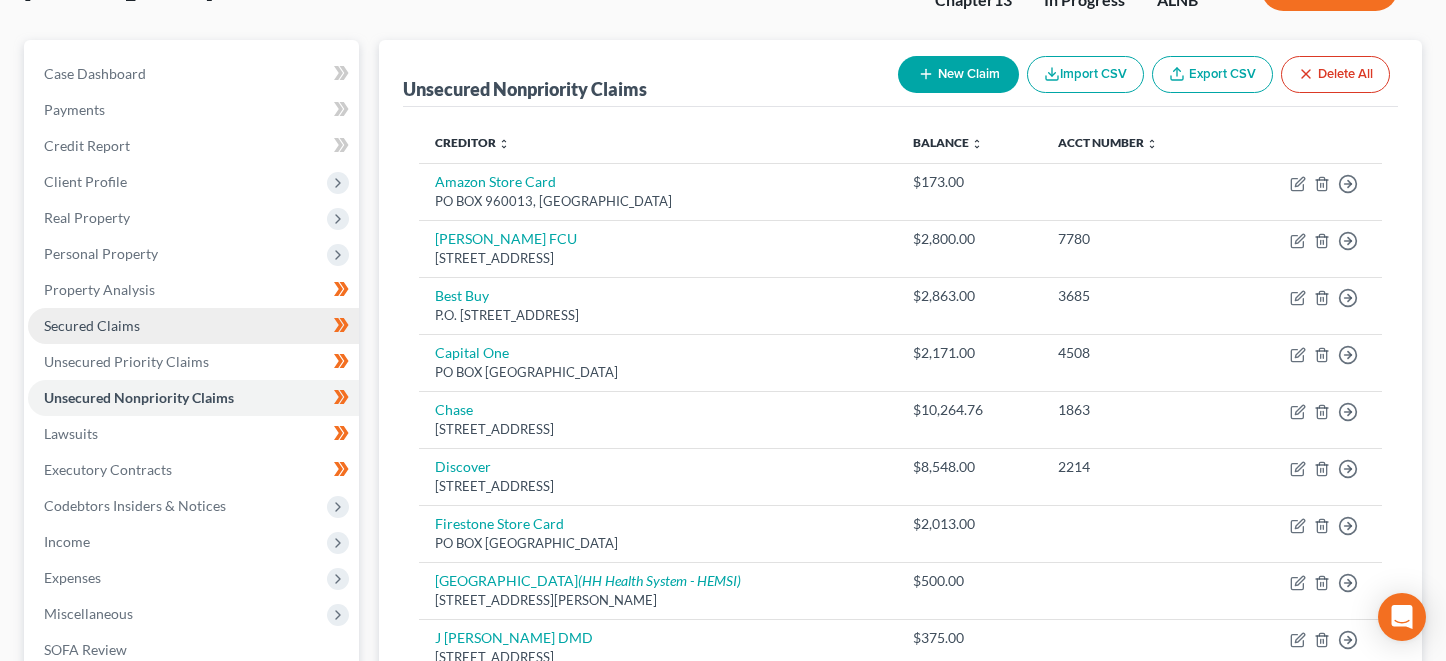 click on "Secured Claims" at bounding box center [193, 326] 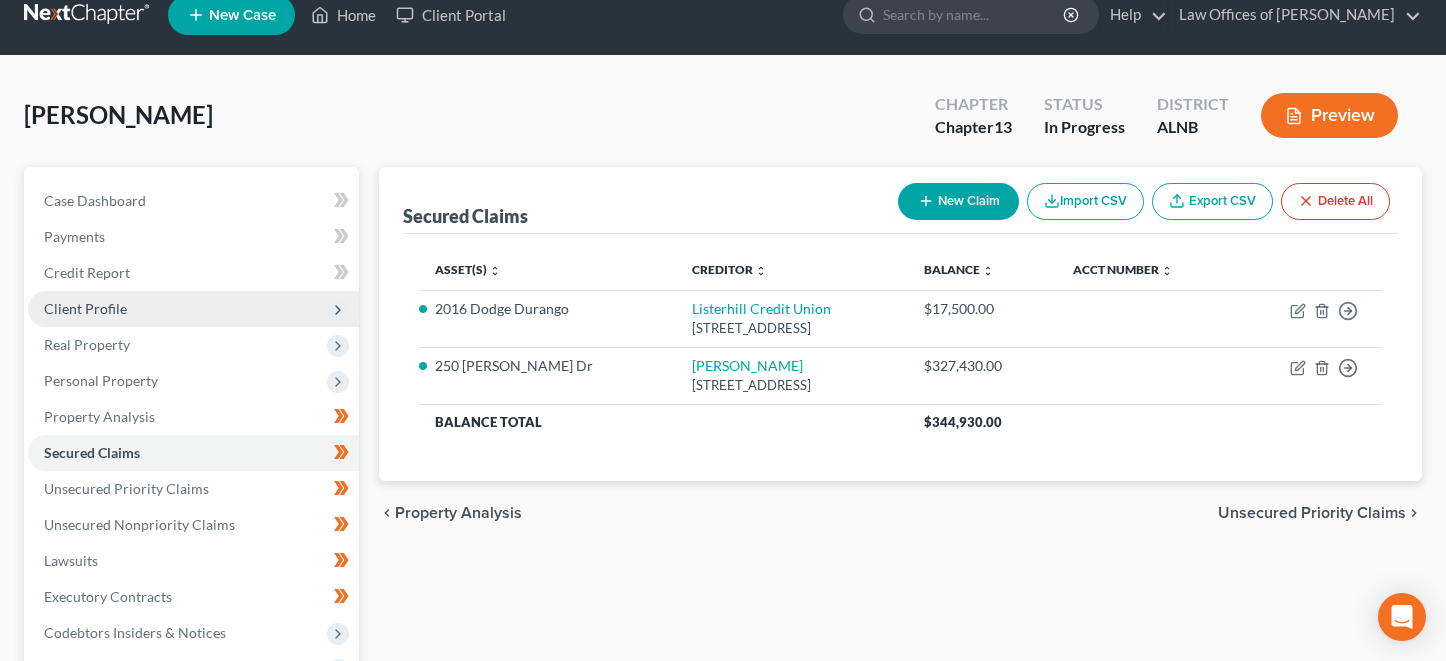 scroll, scrollTop: 23, scrollLeft: 0, axis: vertical 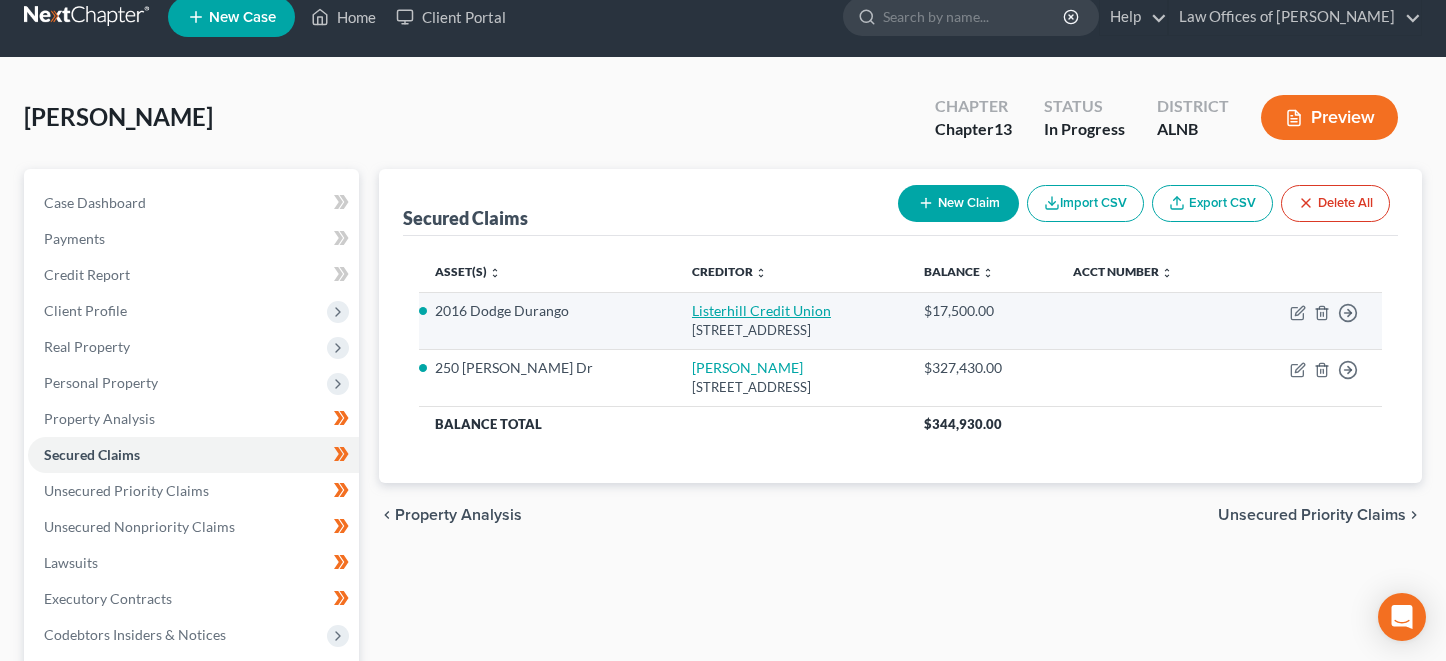click on "Listerhill Credit Union" at bounding box center [761, 310] 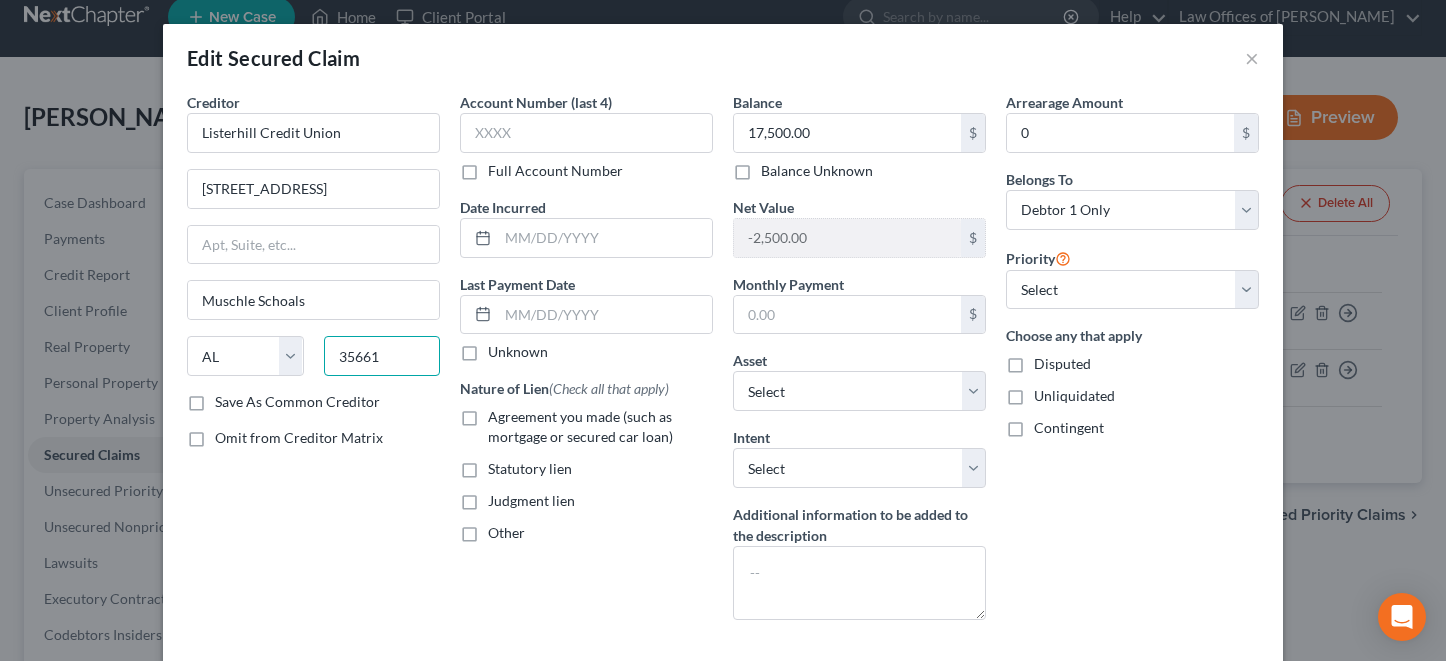 click on "35661" at bounding box center (382, 356) 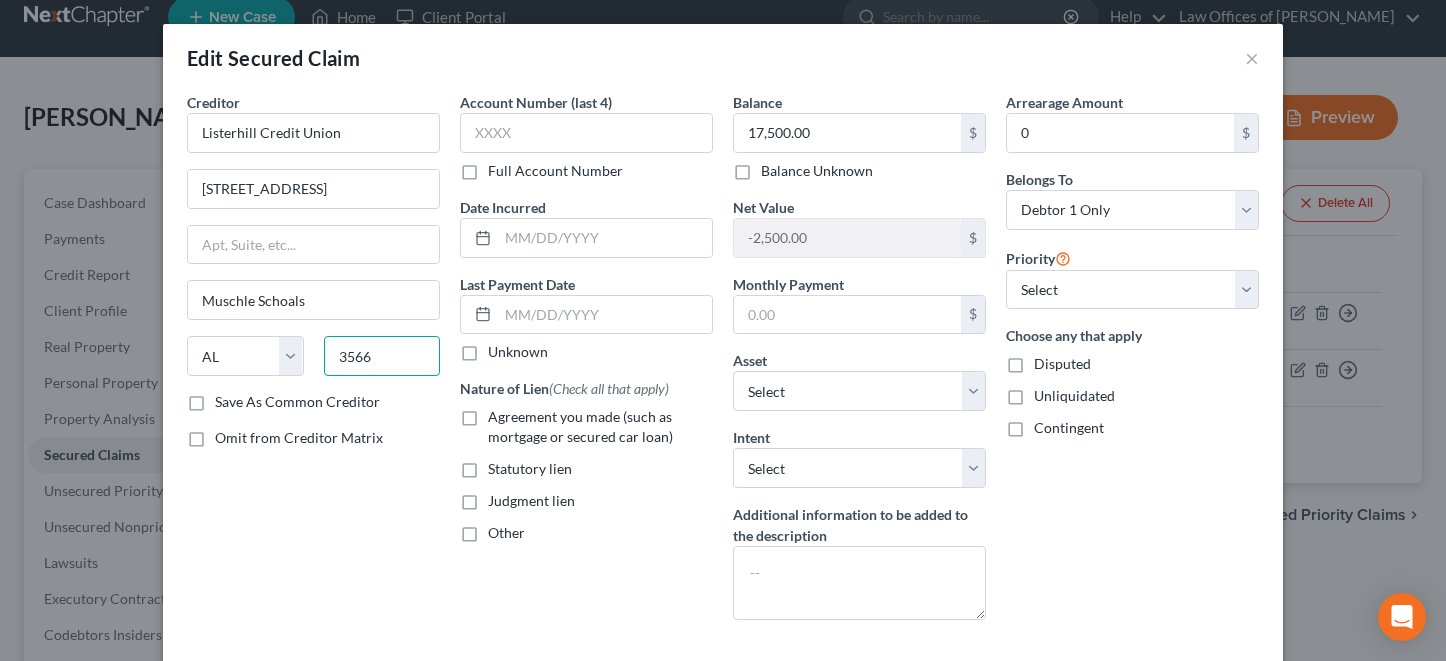 type on "35661" 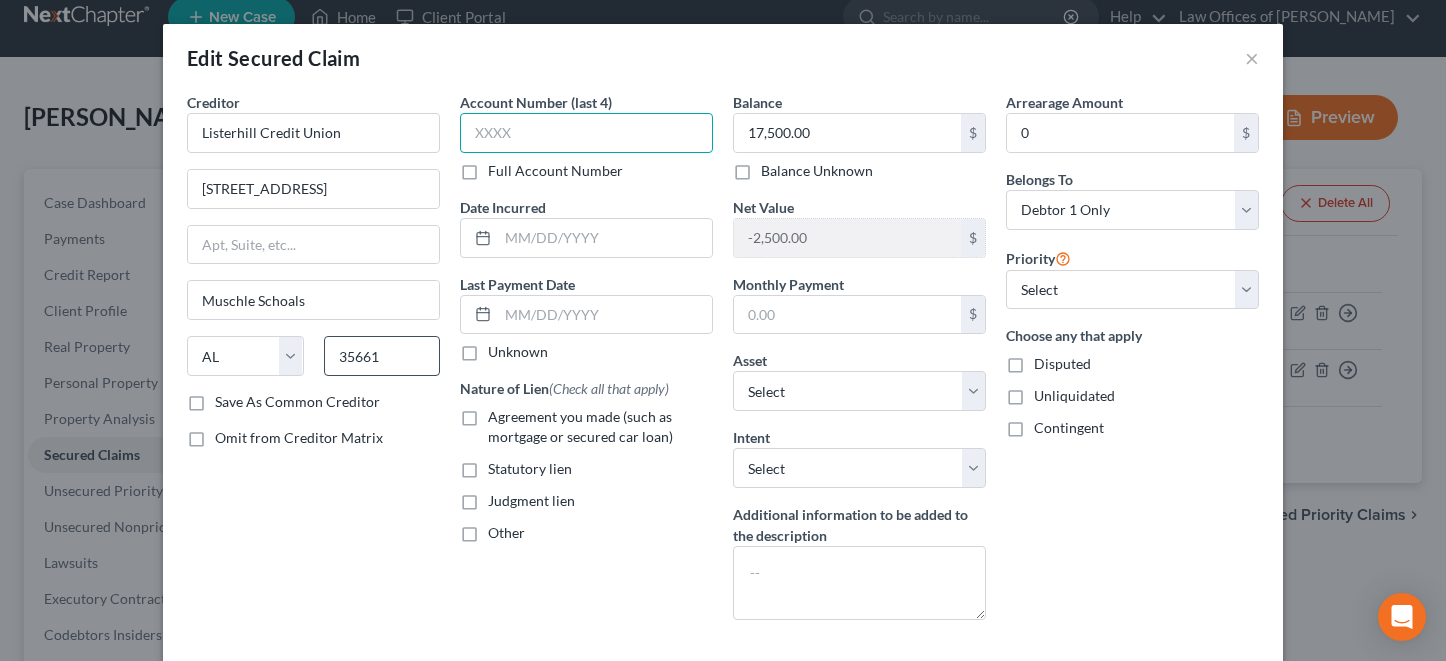 type on "[GEOGRAPHIC_DATA]" 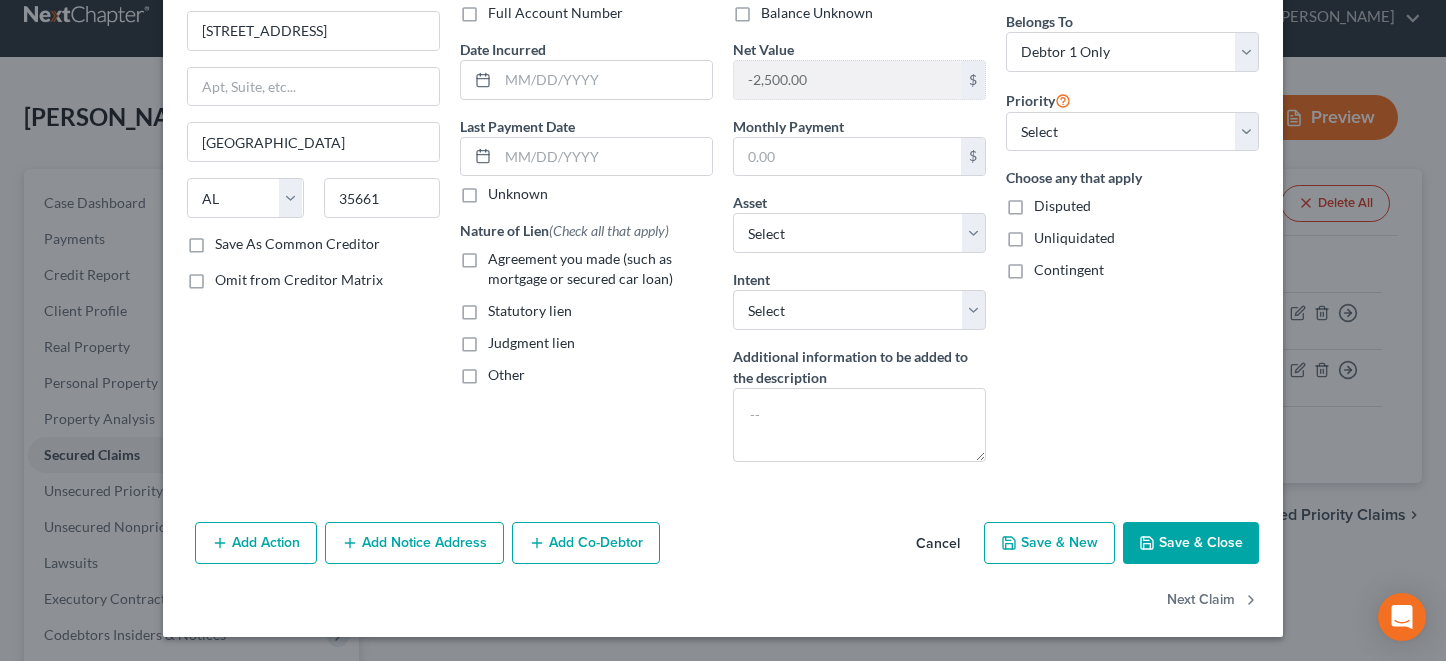 scroll, scrollTop: 158, scrollLeft: 0, axis: vertical 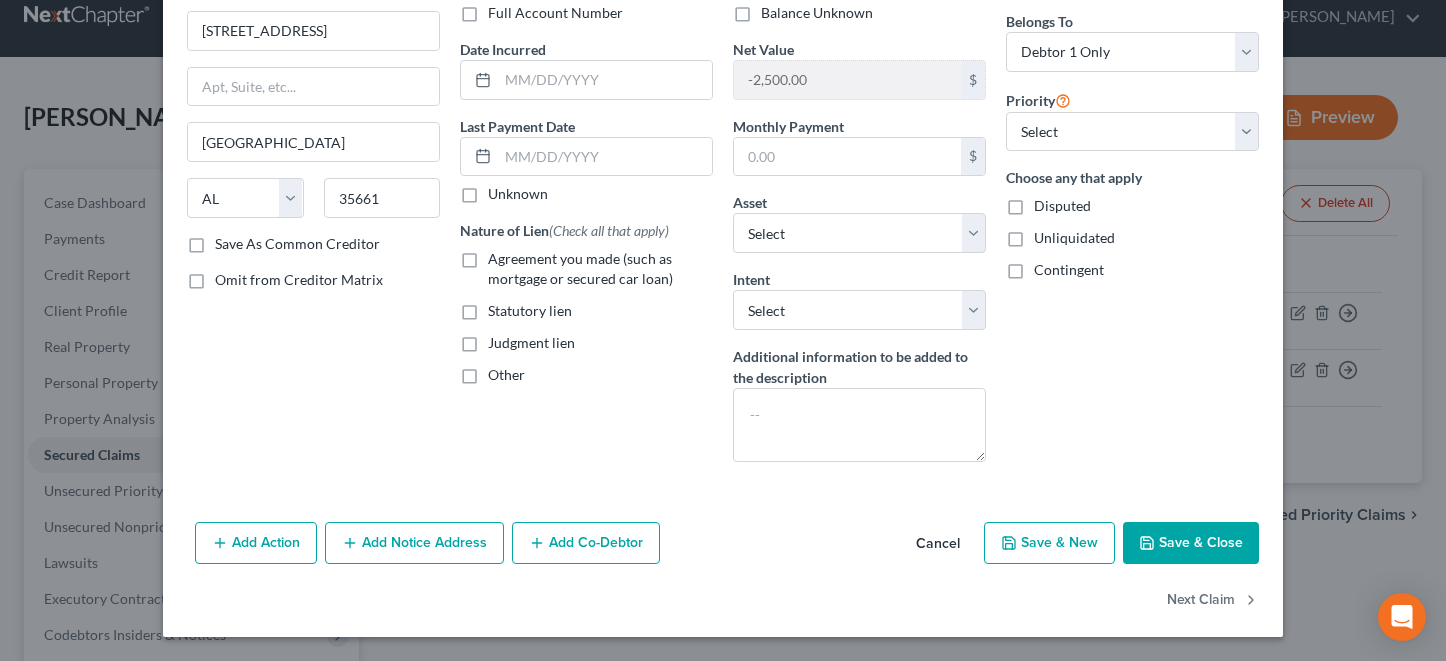 click on "Save & Close" at bounding box center (1191, 543) 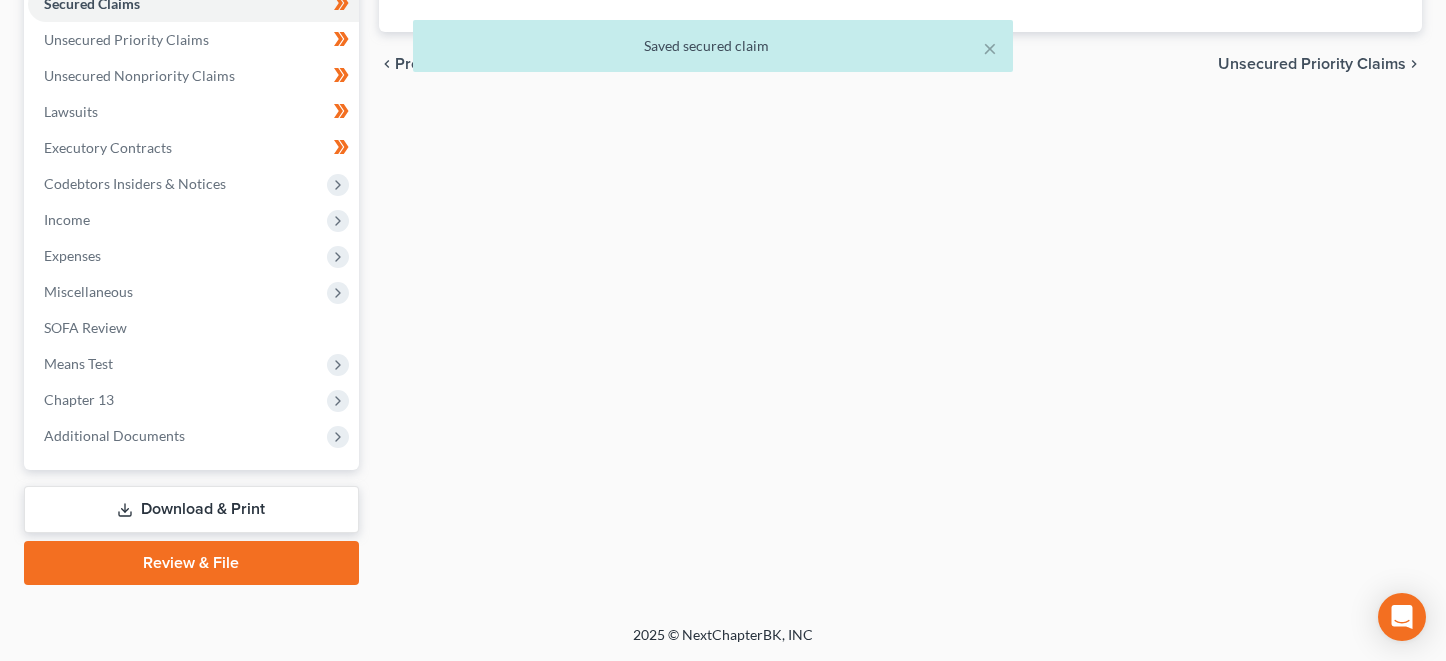 click on "Review & File" at bounding box center (191, 563) 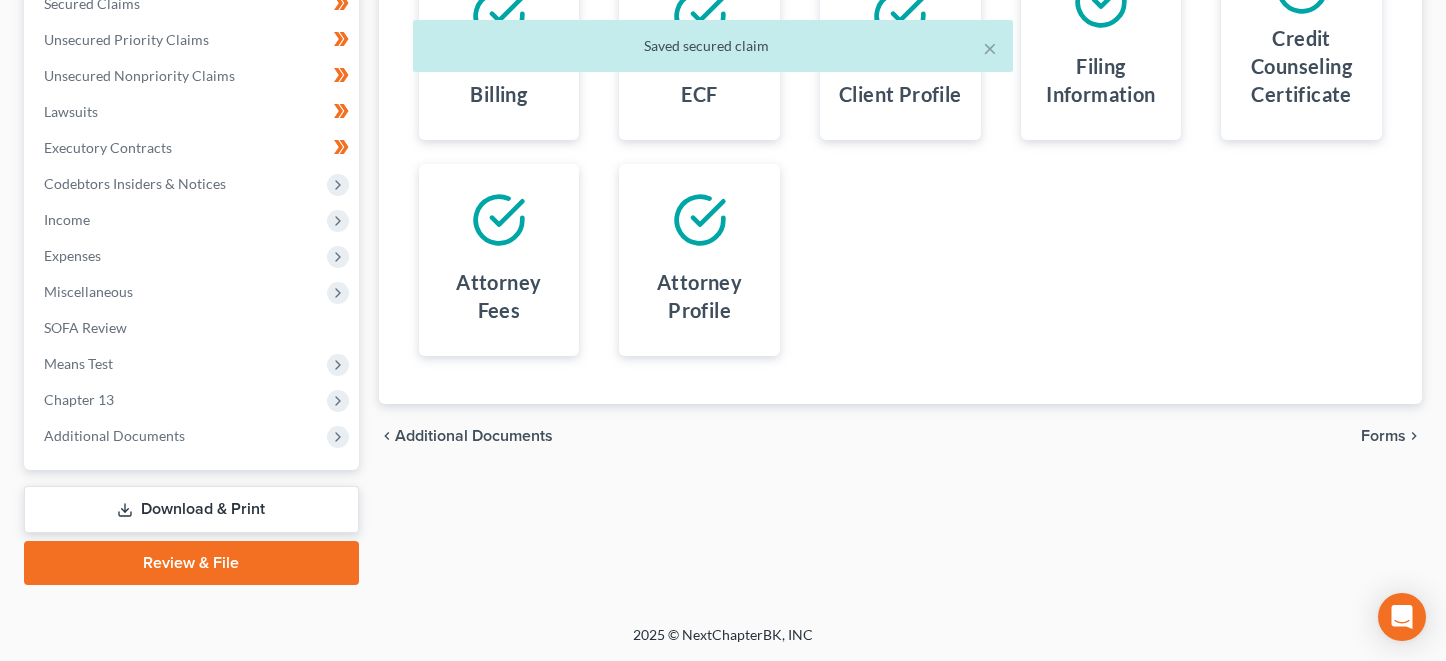 scroll, scrollTop: 474, scrollLeft: 0, axis: vertical 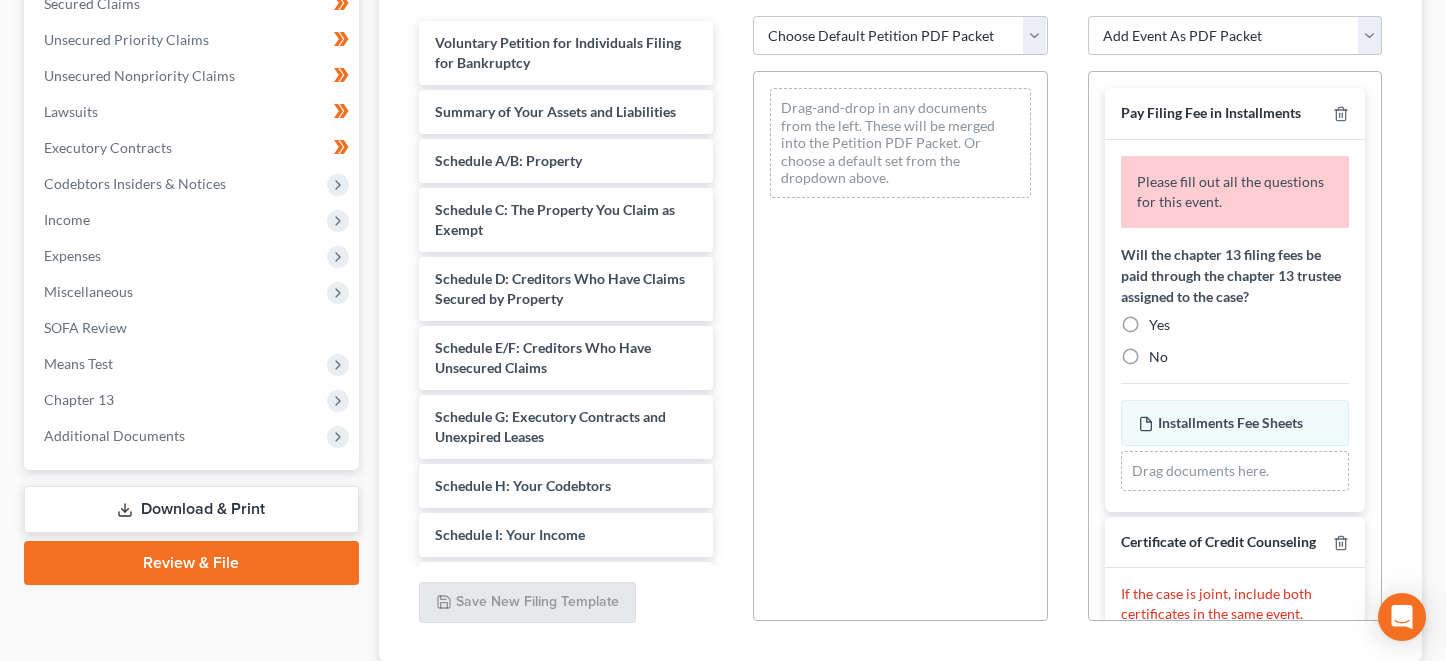 click on "Yes" at bounding box center (1159, 325) 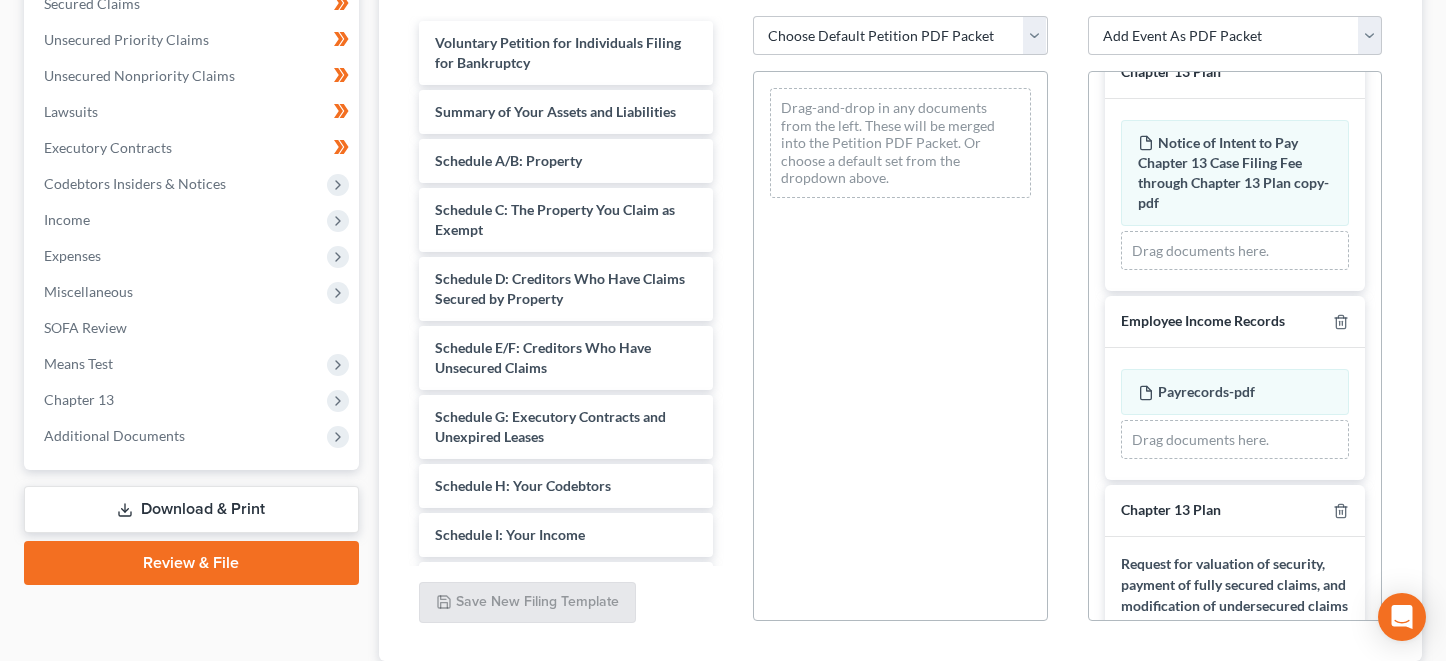 scroll, scrollTop: 669, scrollLeft: 0, axis: vertical 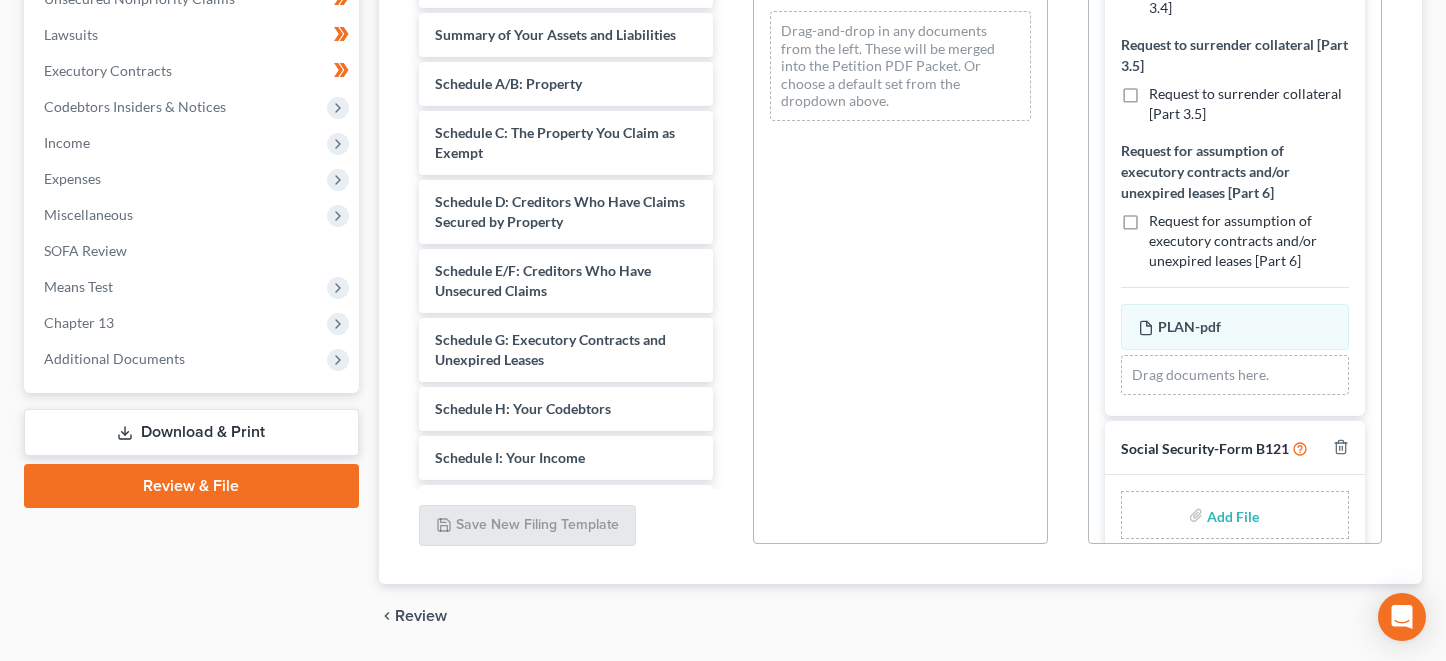 click at bounding box center [1231, 515] 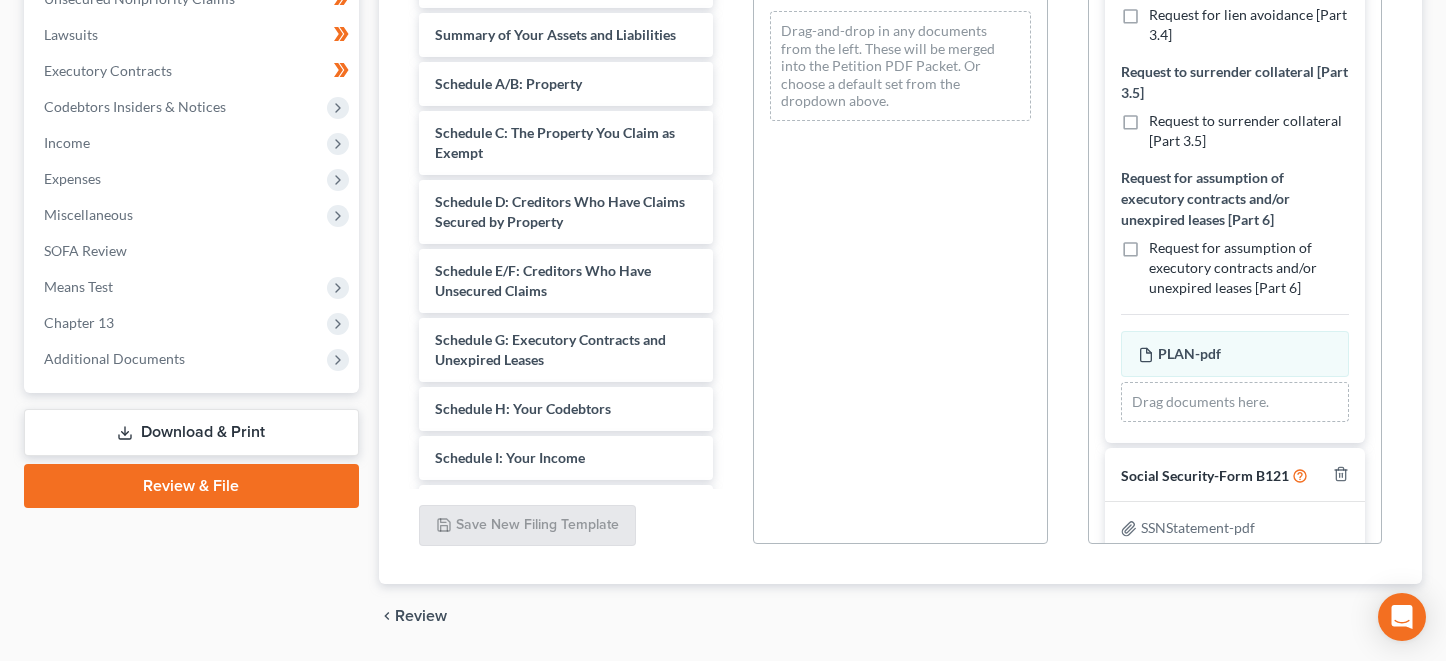 scroll, scrollTop: 1366, scrollLeft: 0, axis: vertical 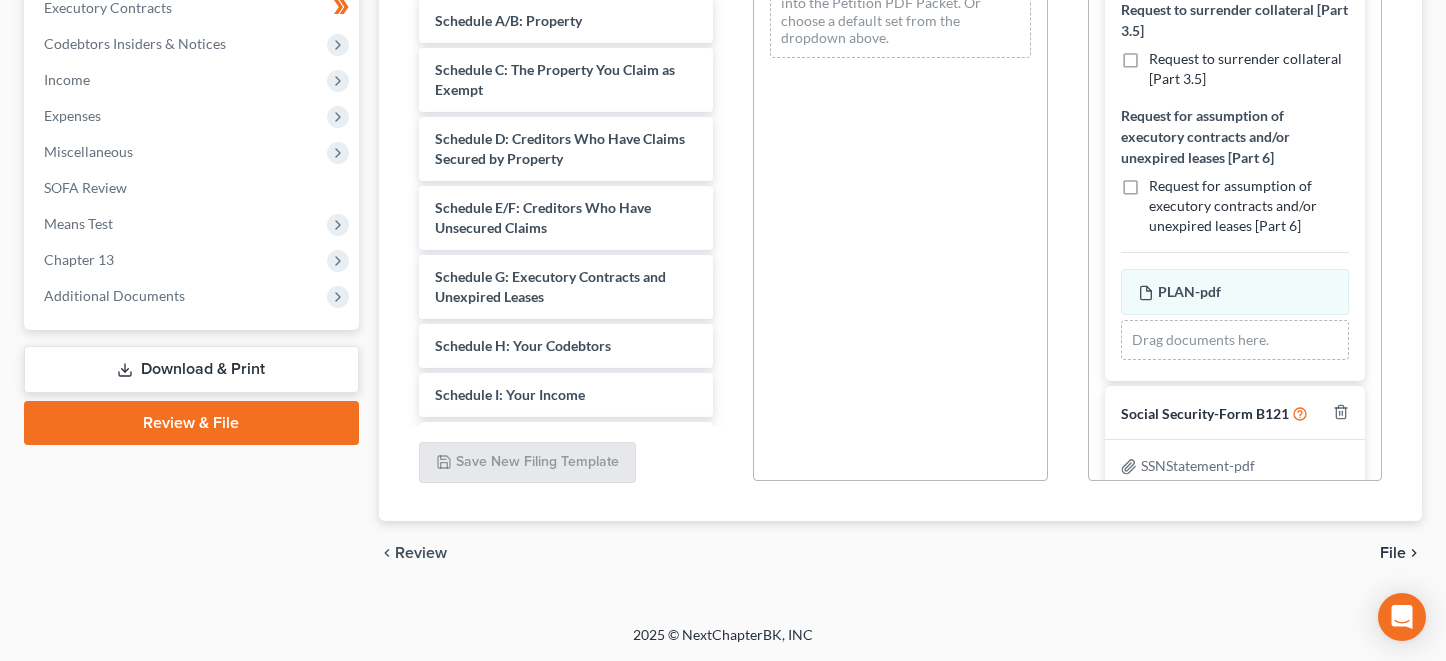 click on "File" at bounding box center (1393, 553) 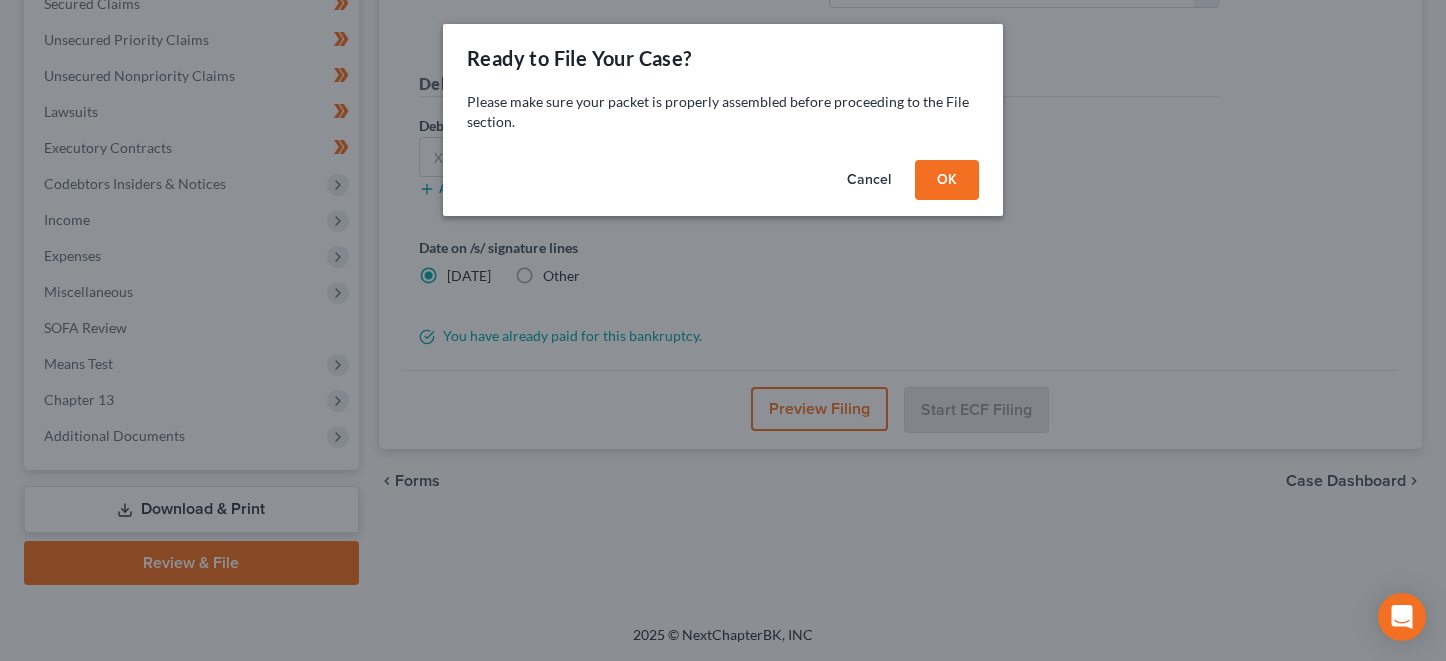 scroll, scrollTop: 474, scrollLeft: 0, axis: vertical 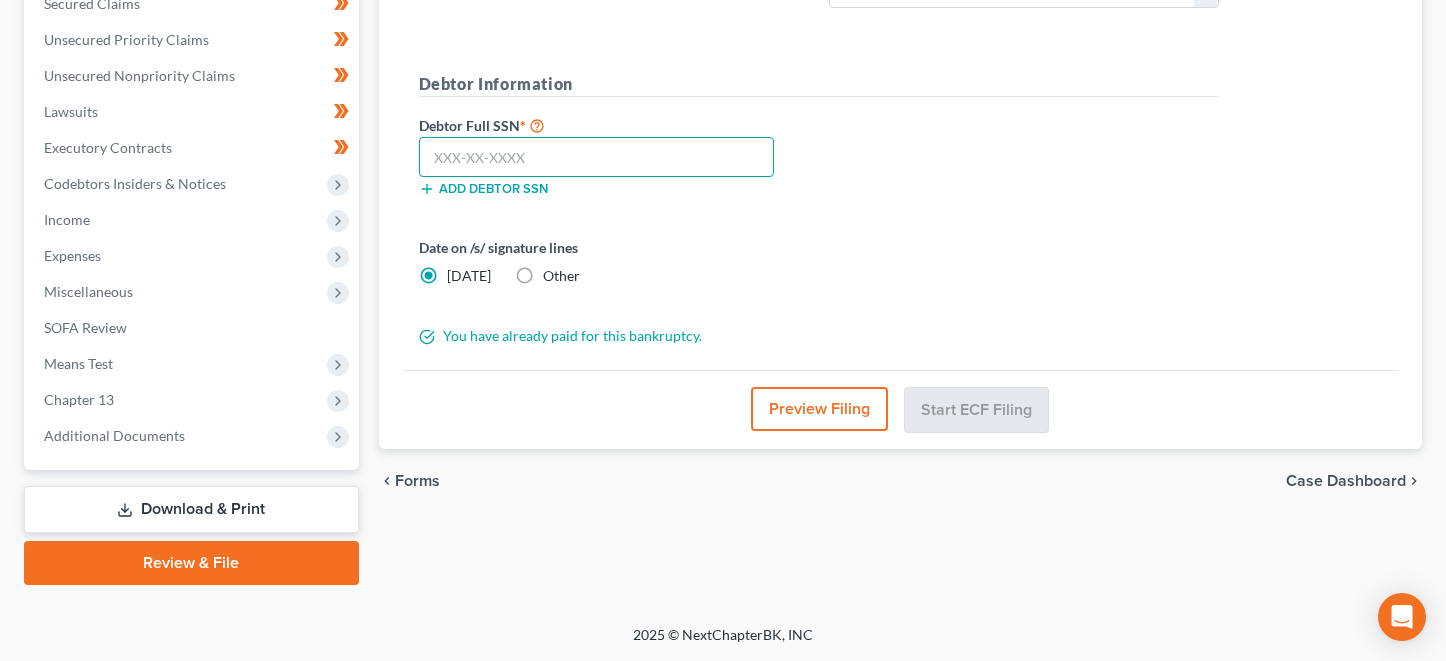 click at bounding box center [597, 157] 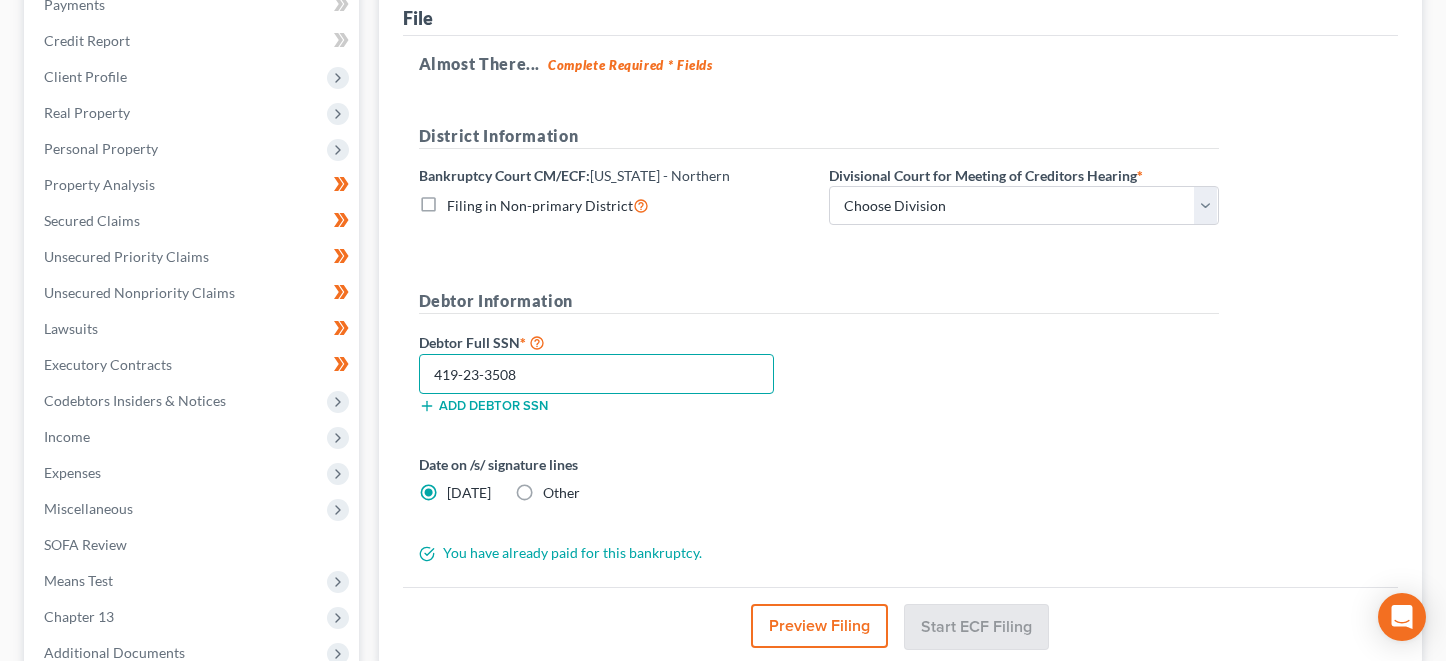 scroll, scrollTop: 257, scrollLeft: 0, axis: vertical 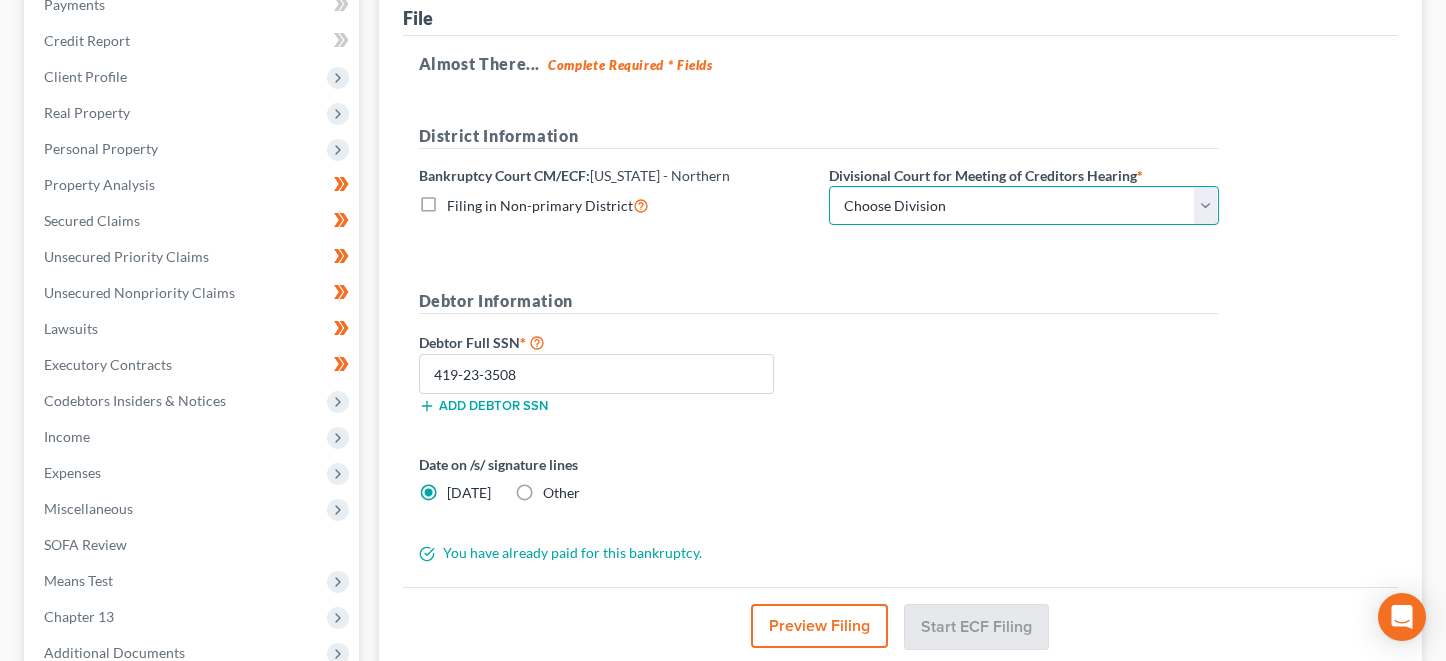 select on "2" 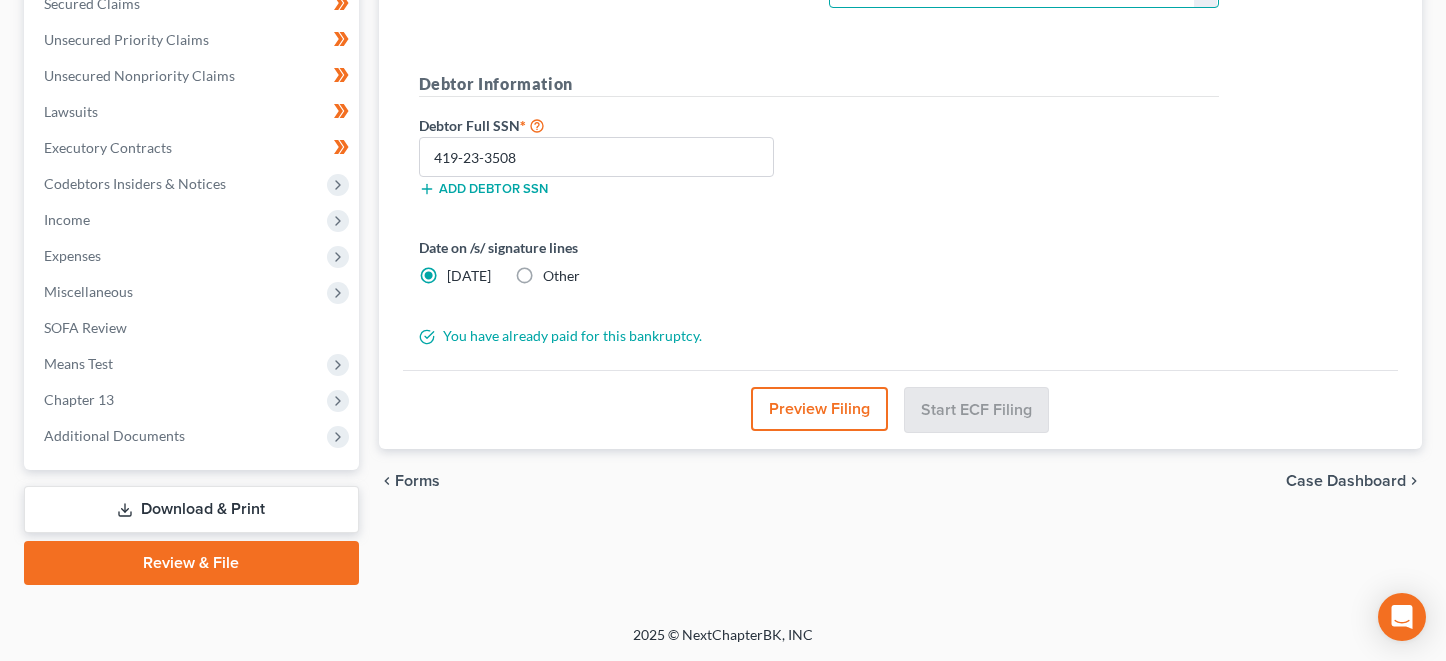 scroll, scrollTop: 474, scrollLeft: 0, axis: vertical 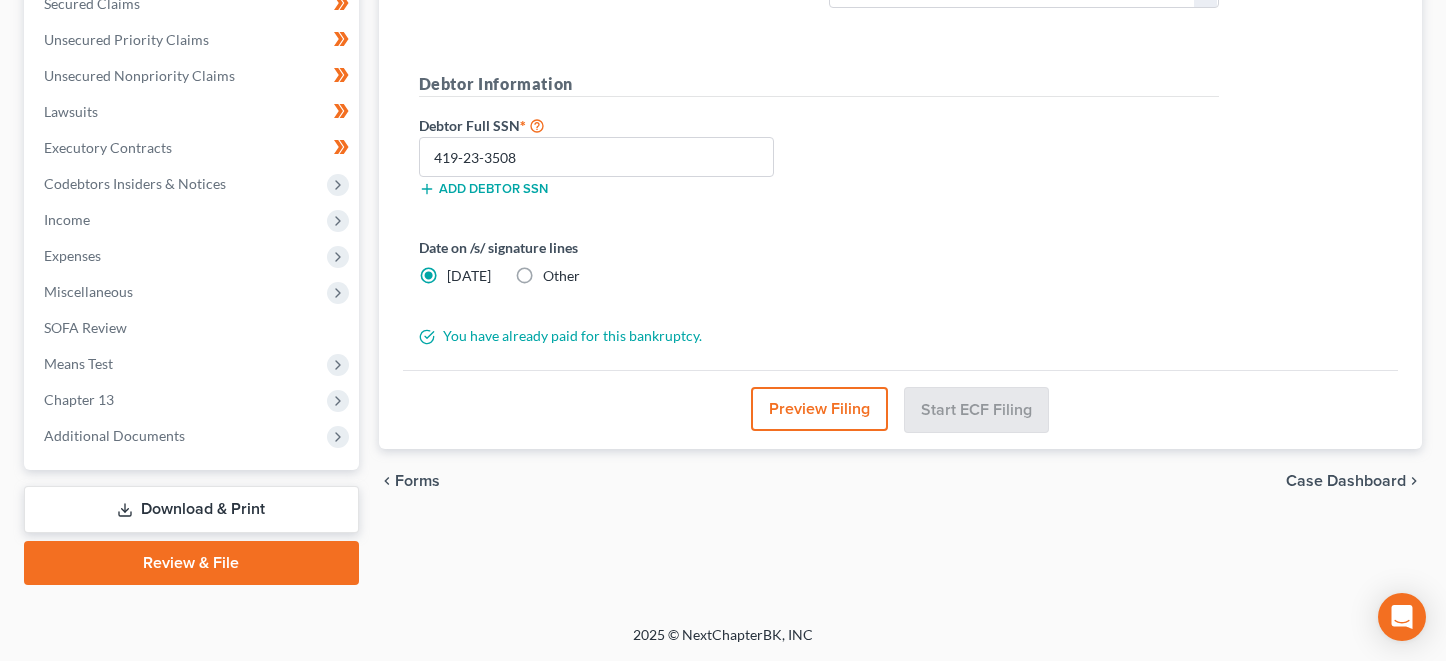 click on "Forms" at bounding box center (417, 481) 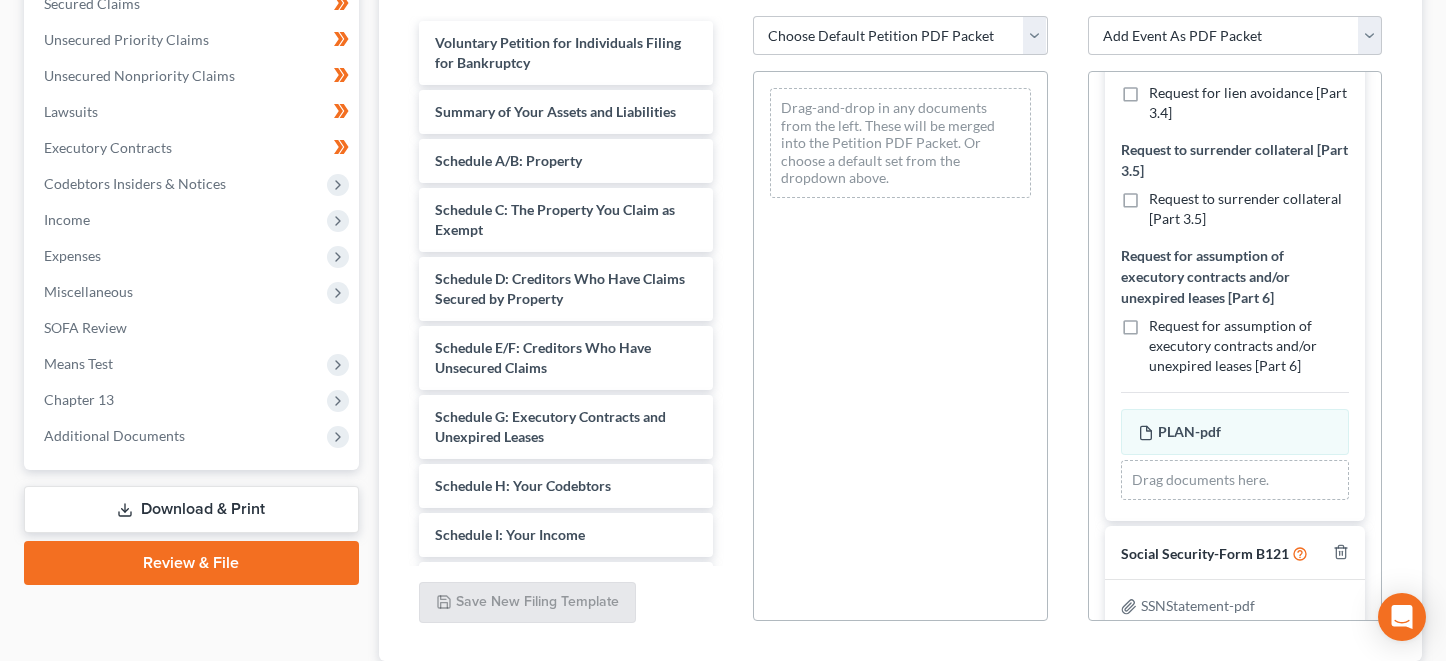 scroll, scrollTop: 459, scrollLeft: 0, axis: vertical 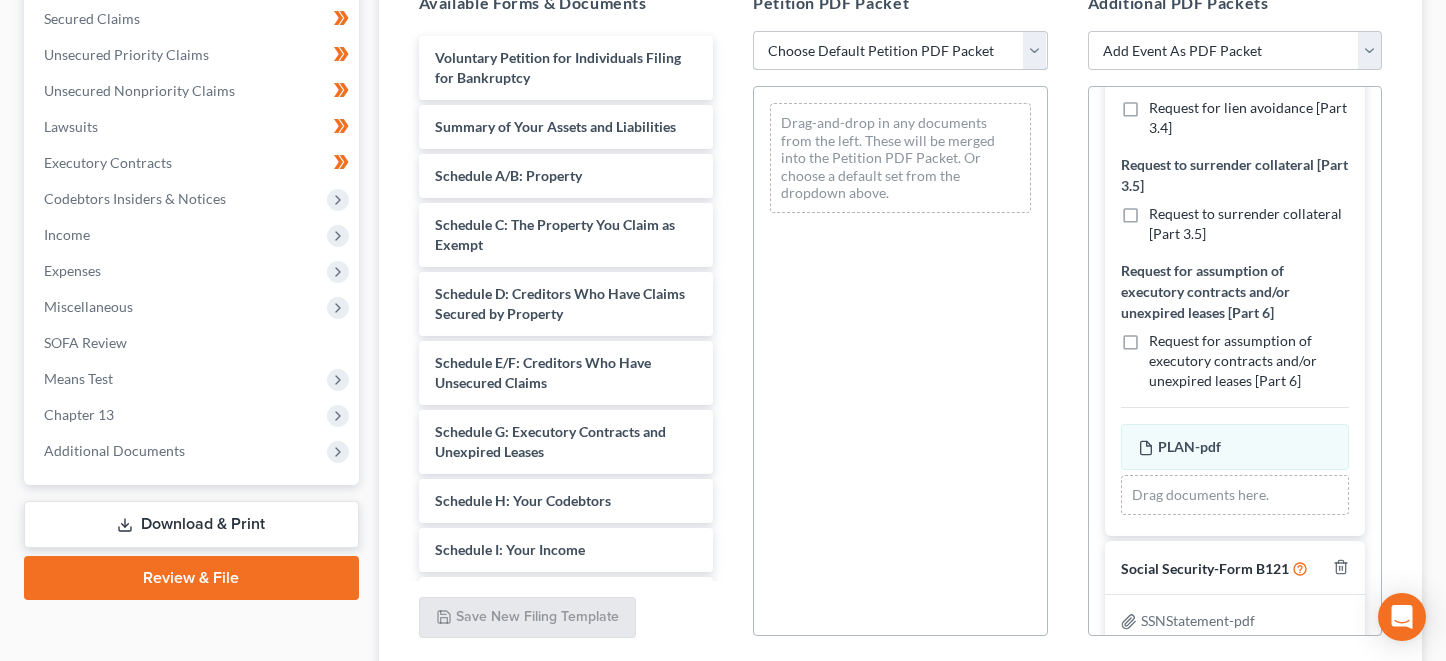 select on "0" 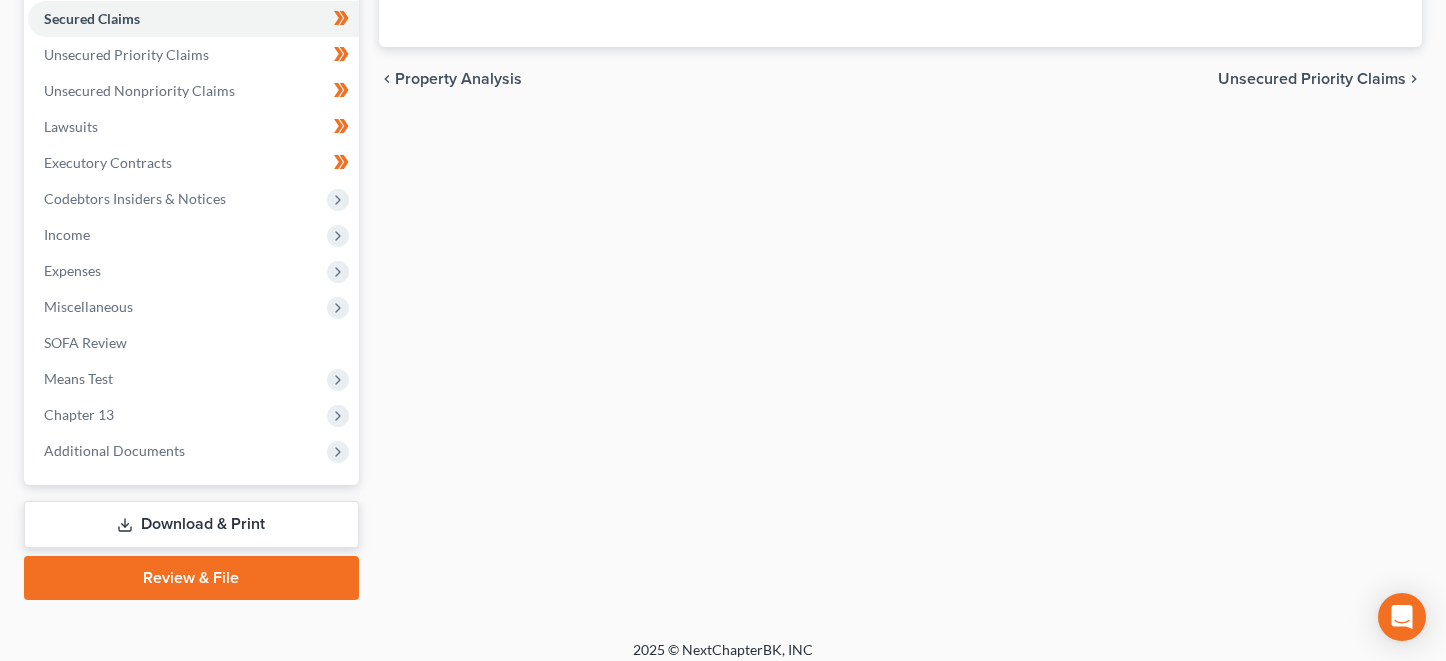 scroll, scrollTop: 474, scrollLeft: 0, axis: vertical 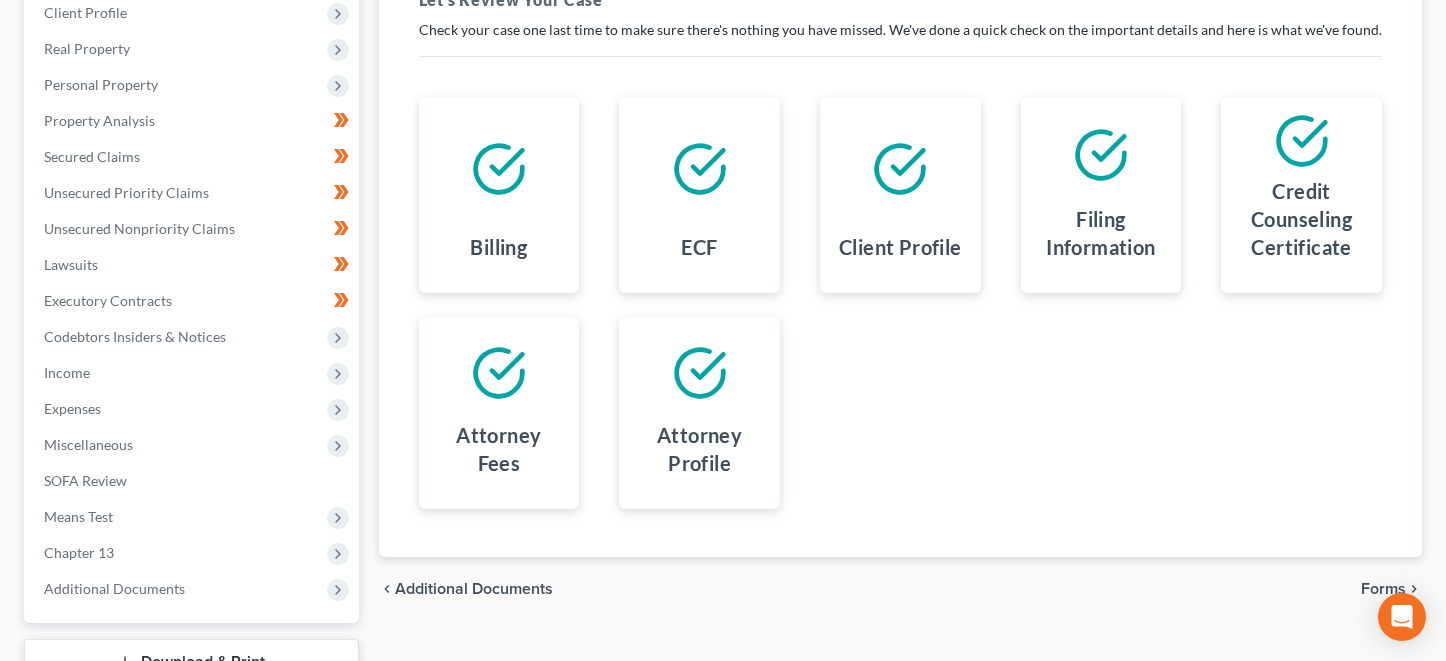 click on "Forms" at bounding box center [1383, 589] 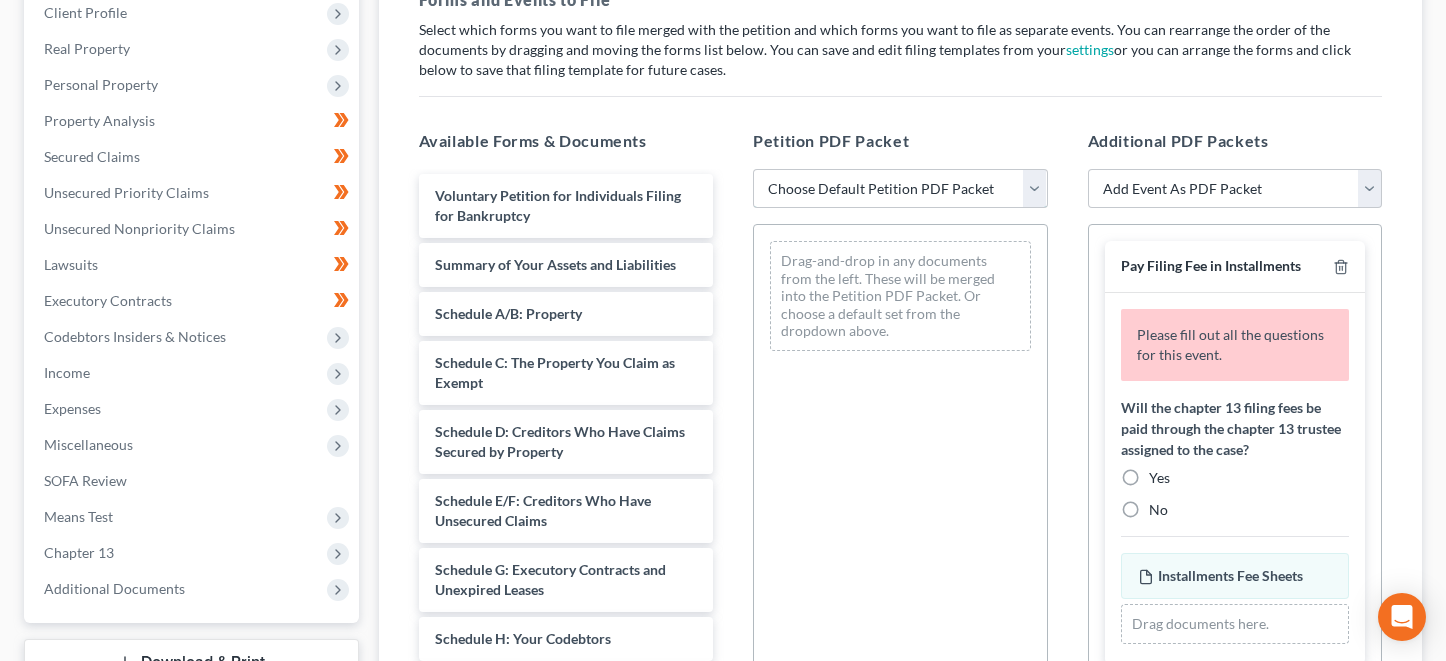 select on "0" 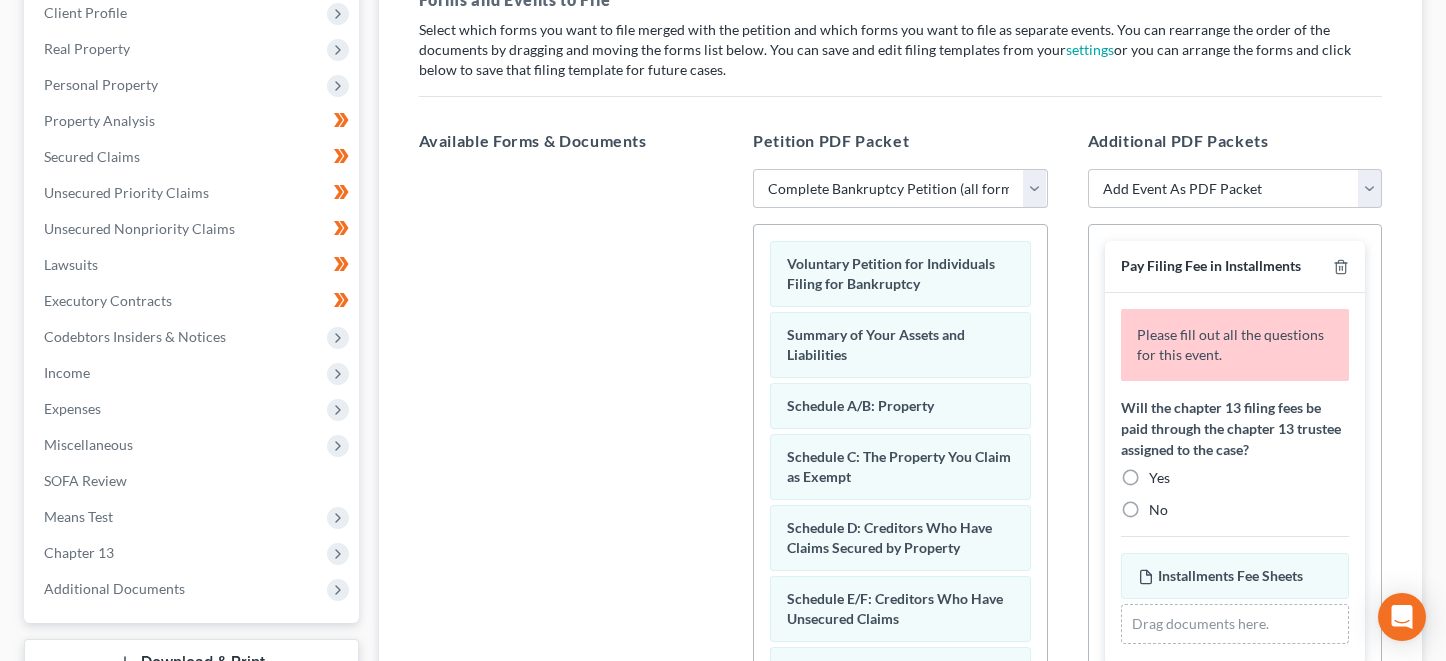 click on "Yes" at bounding box center [1159, 478] 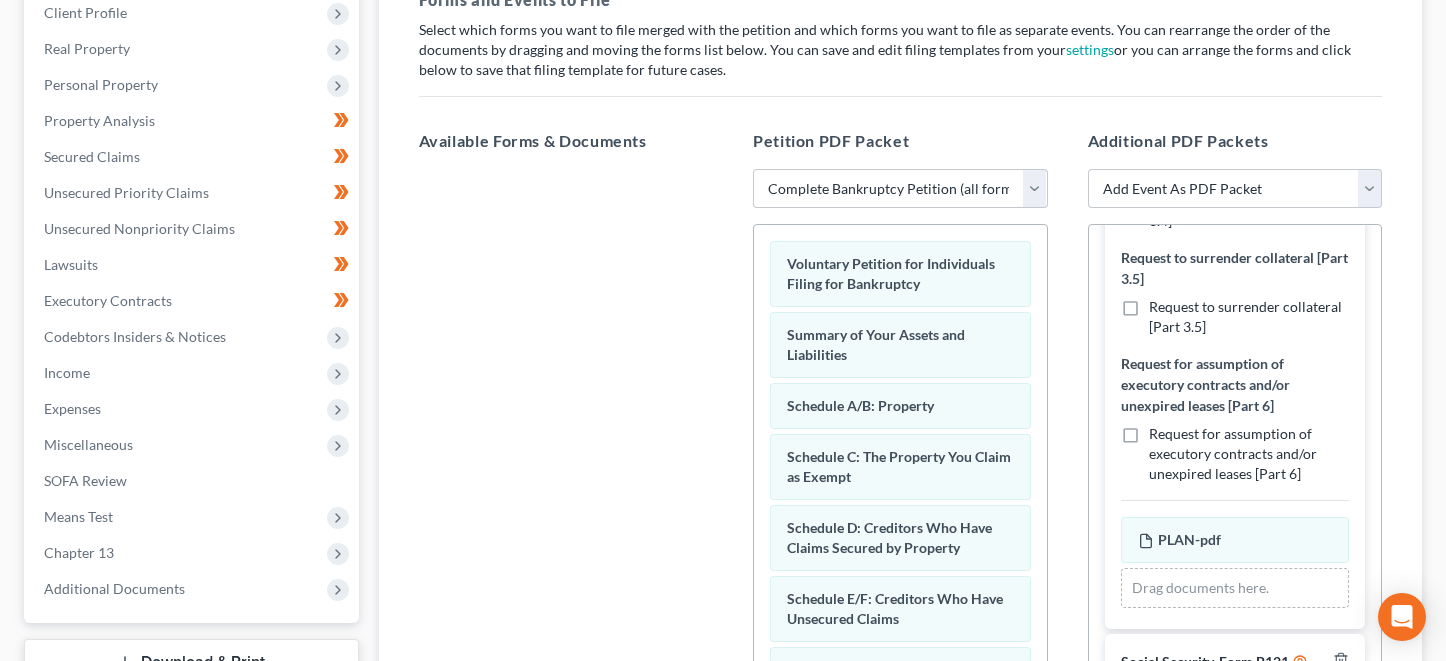 scroll, scrollTop: 1394, scrollLeft: 0, axis: vertical 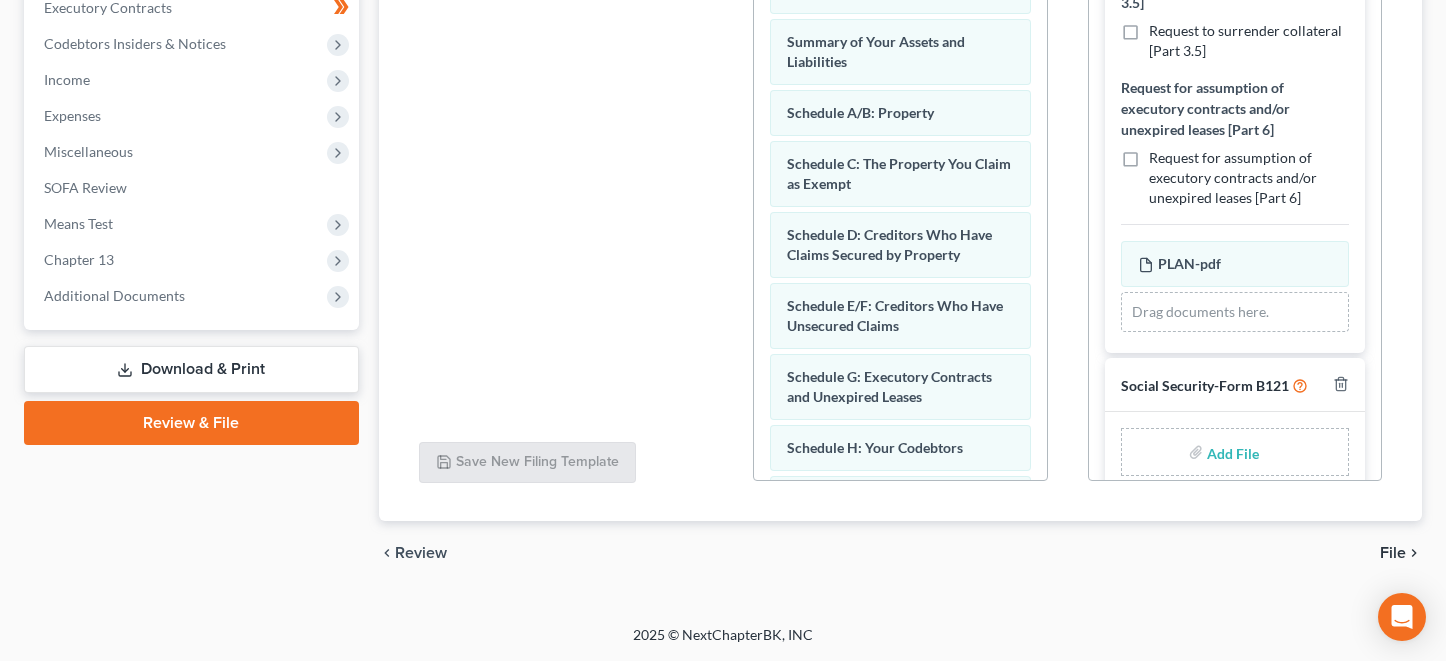 click at bounding box center (1231, 452) 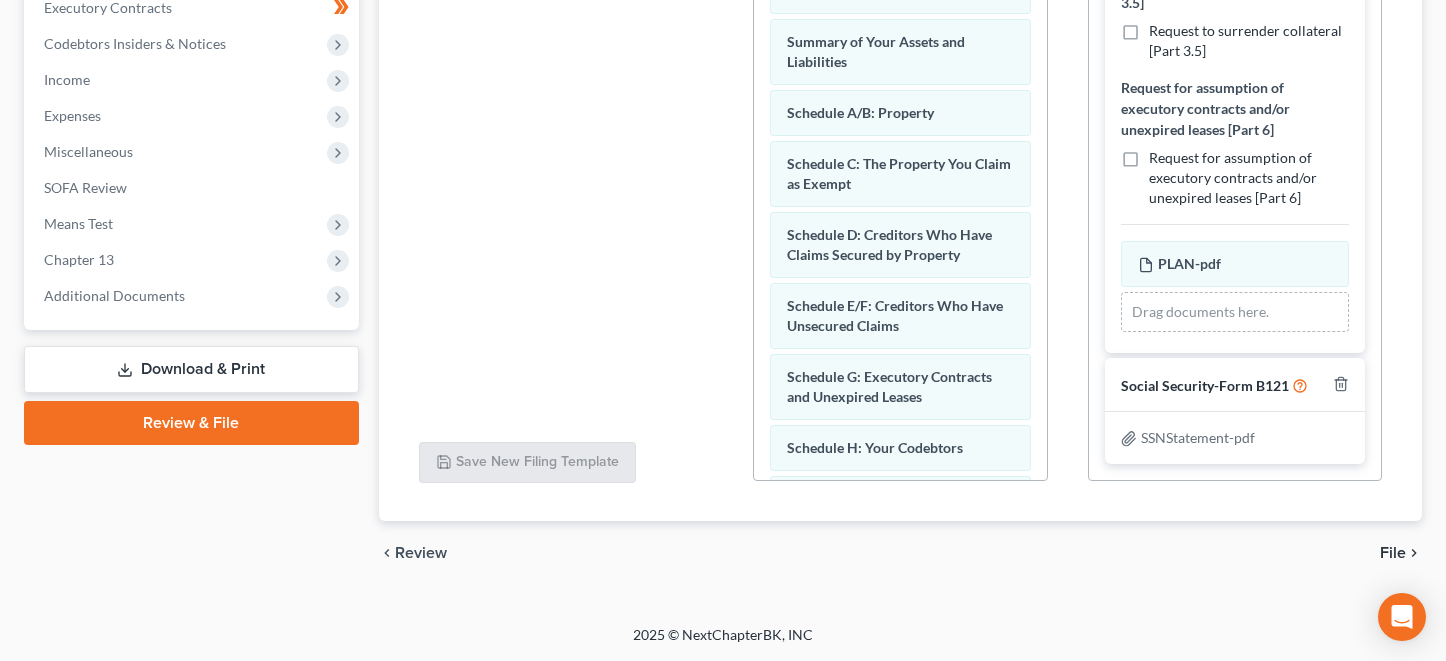 click on "File" at bounding box center (1393, 553) 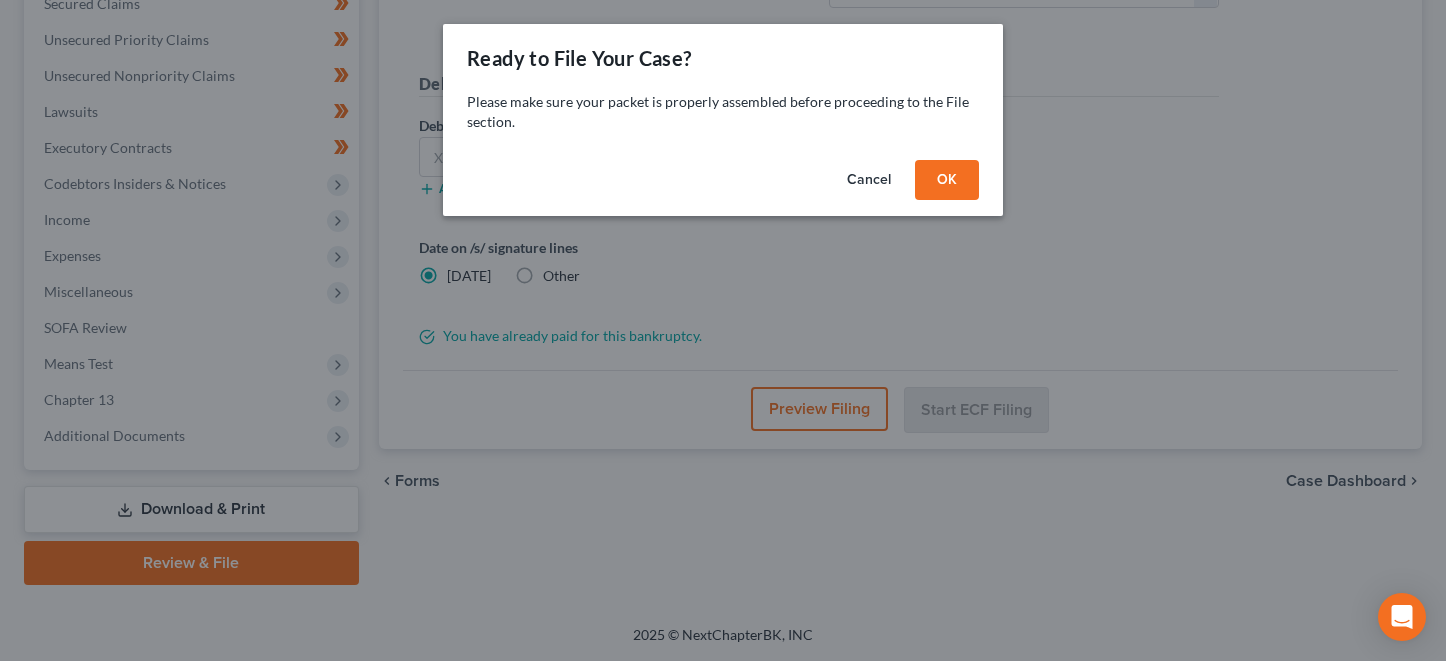 click on "OK" at bounding box center (947, 180) 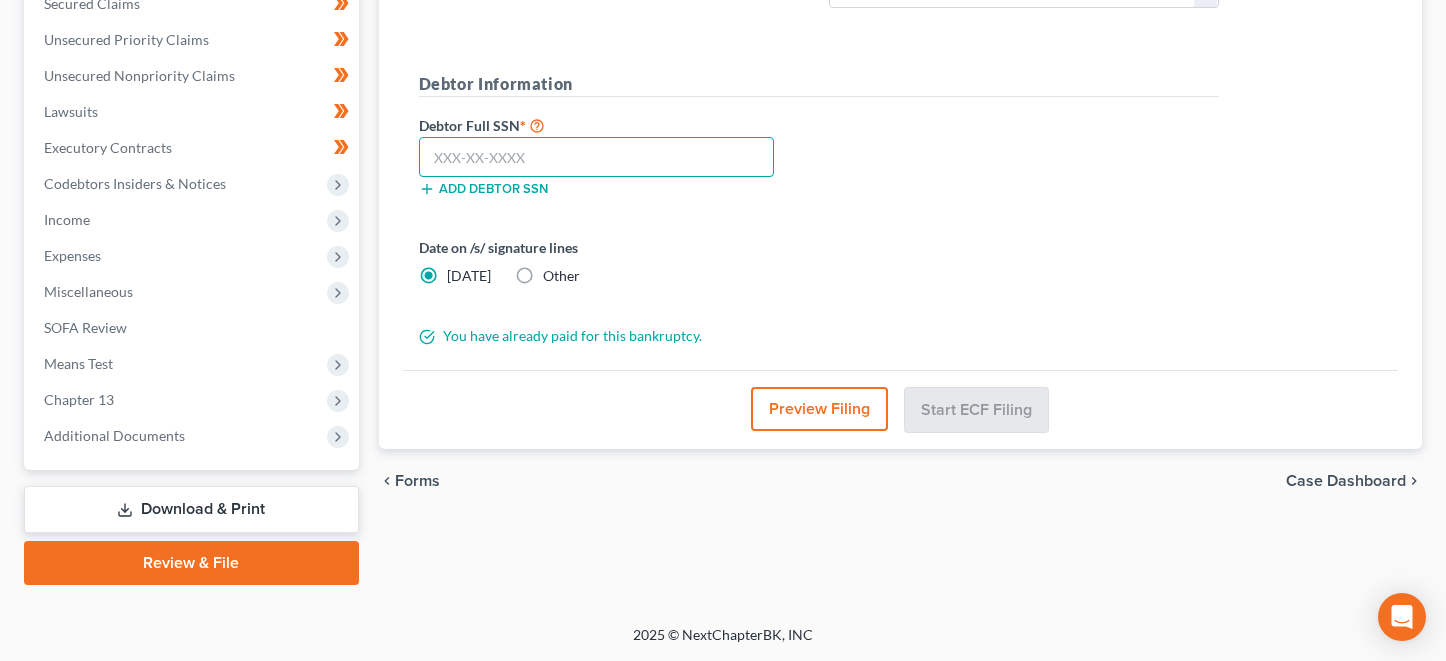 click at bounding box center [597, 157] 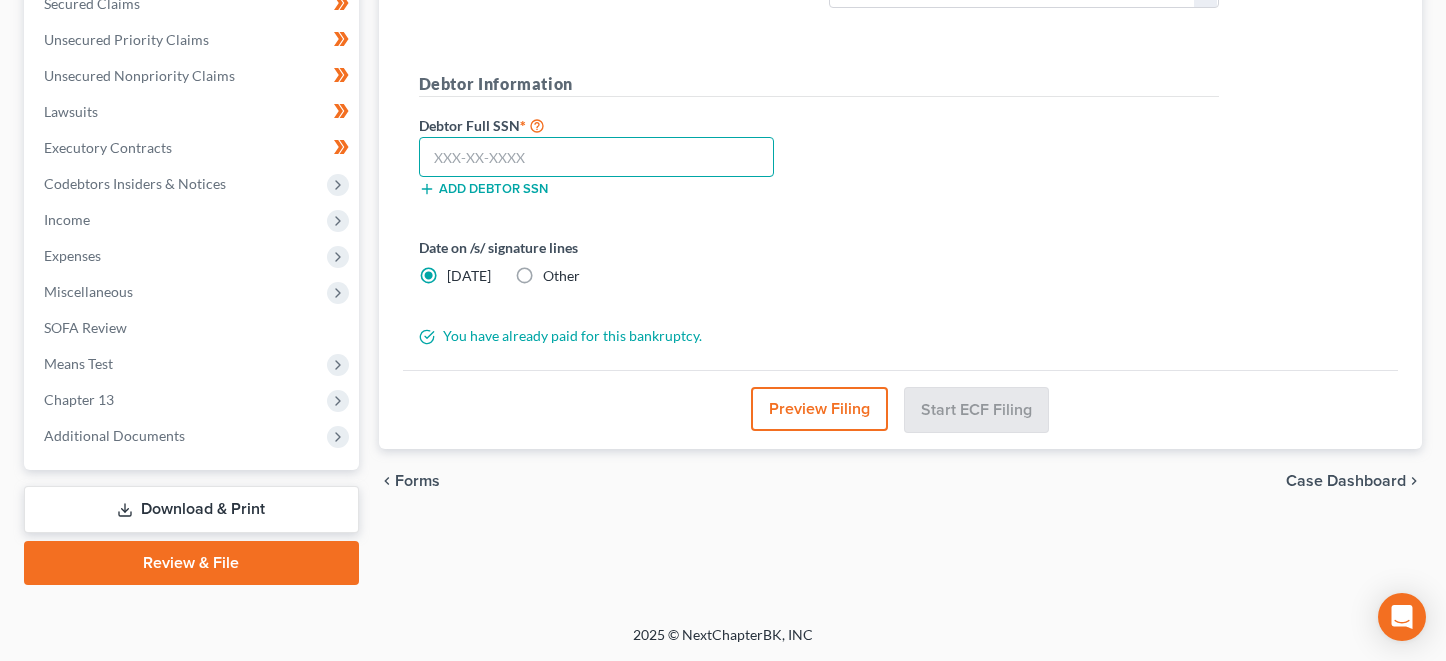 paste on "419-23-3508" 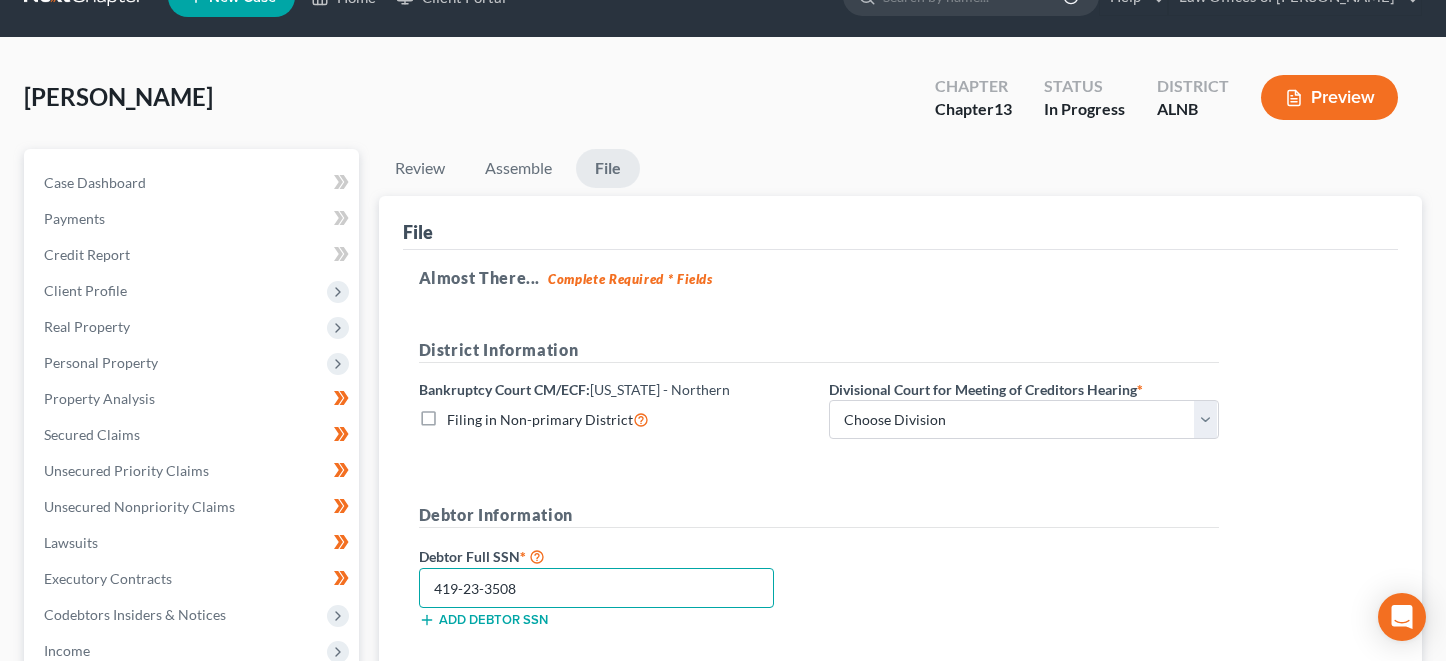 scroll, scrollTop: 12, scrollLeft: 0, axis: vertical 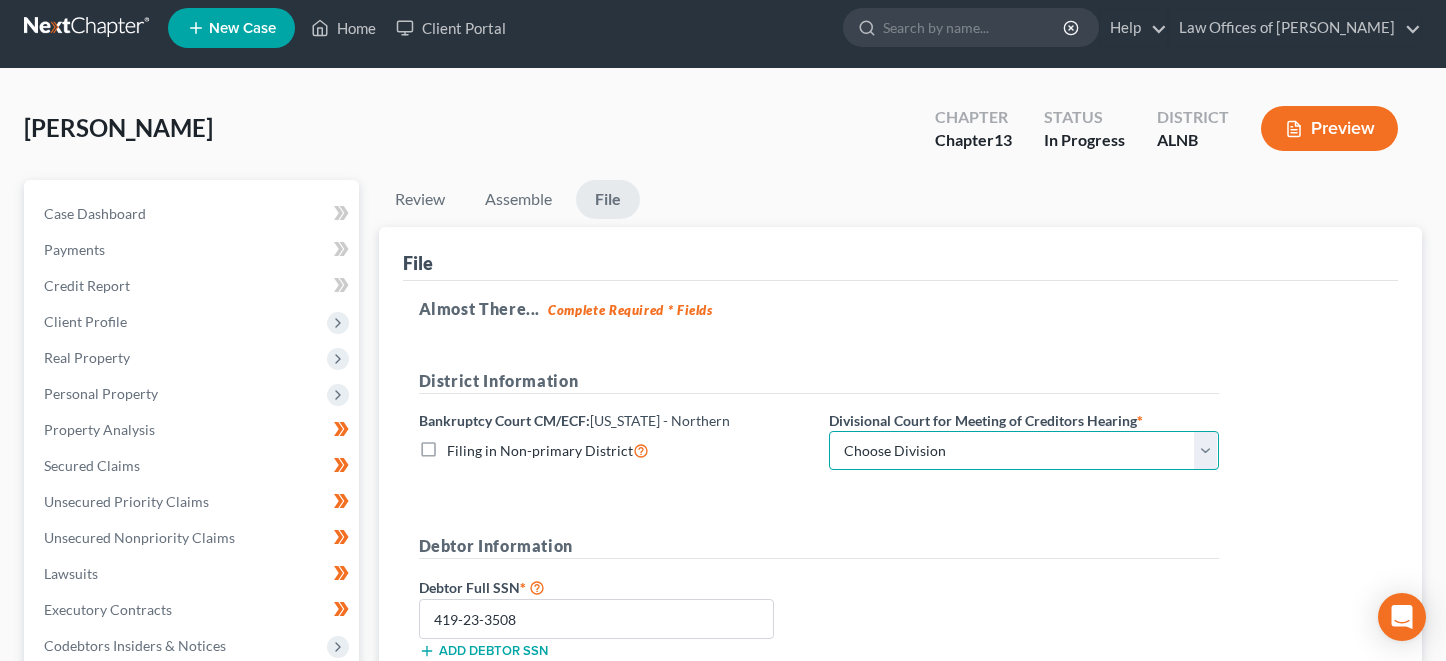 select on "2" 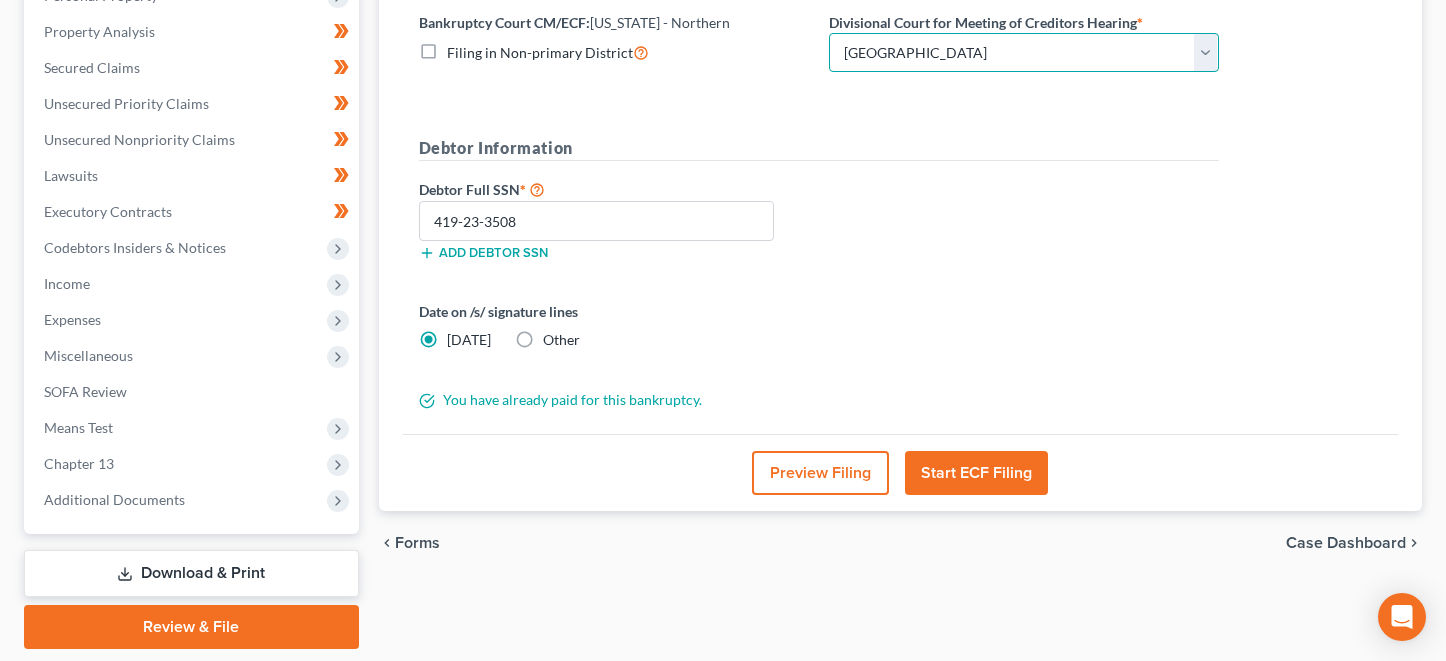 scroll, scrollTop: 416, scrollLeft: 0, axis: vertical 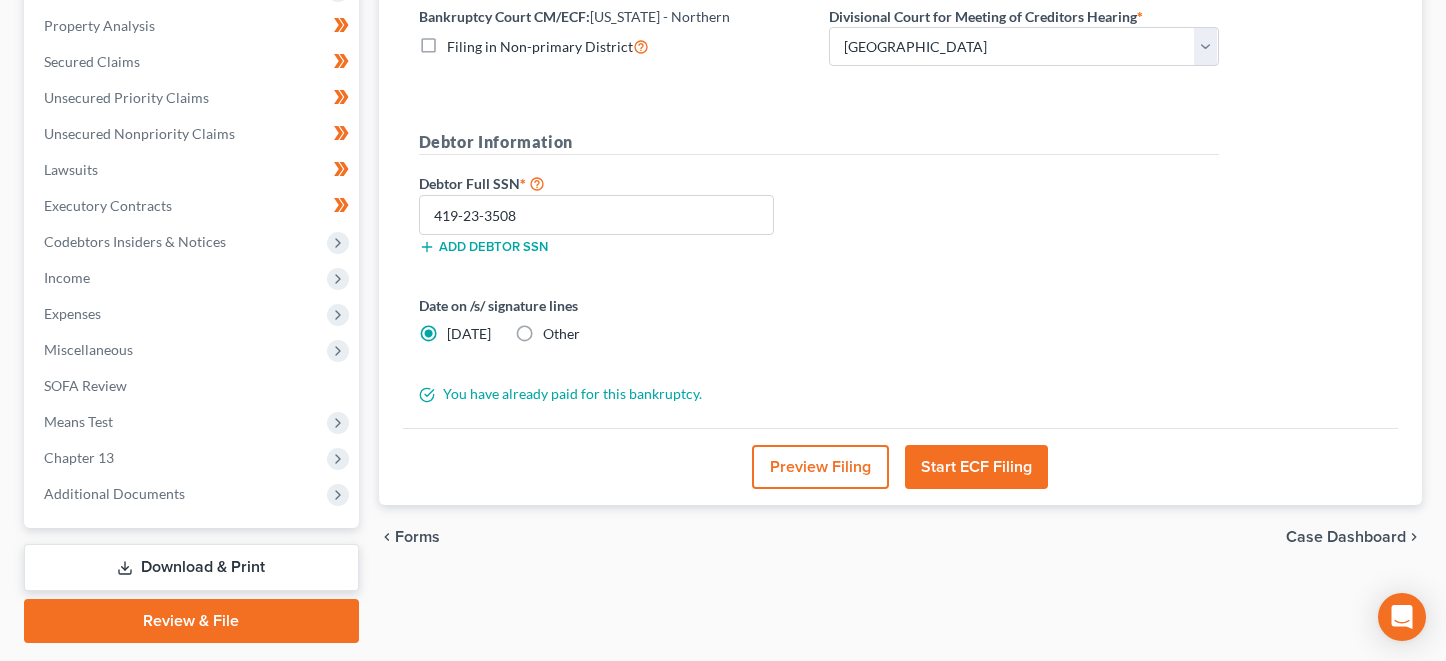 click on "Start ECF Filing" at bounding box center [976, 467] 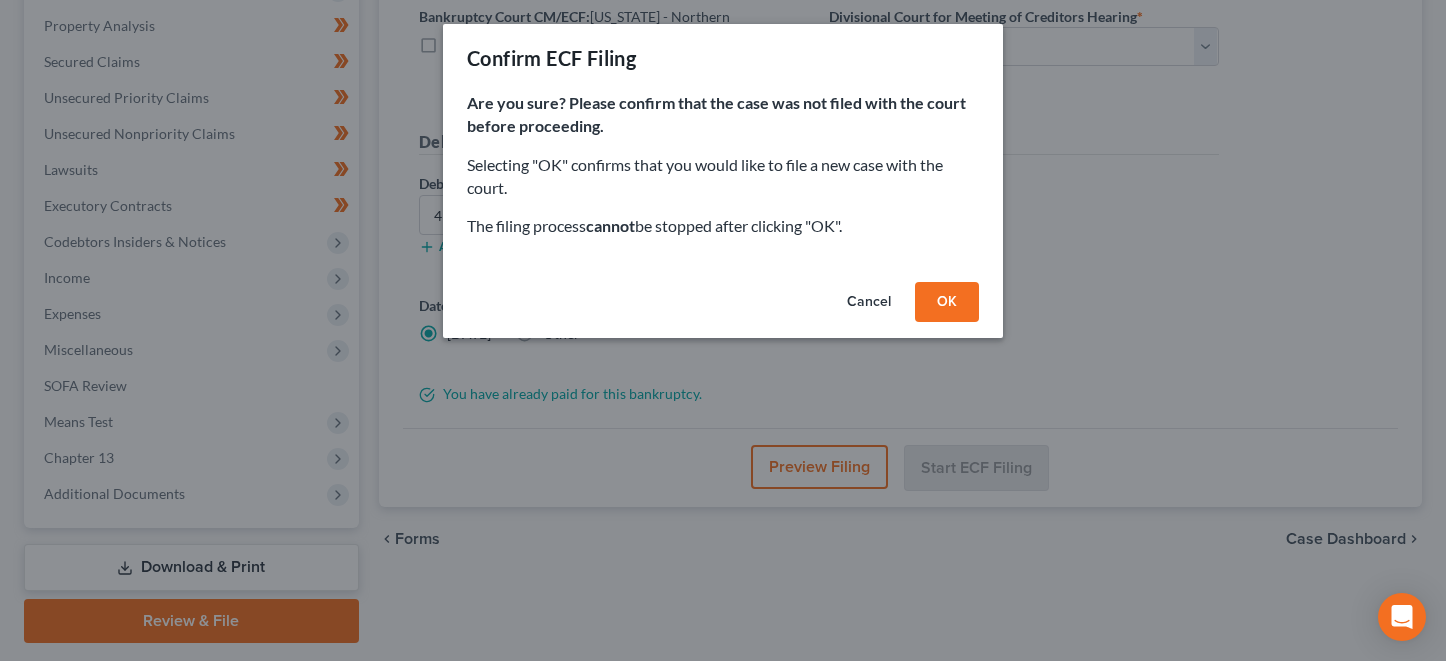 click on "OK" at bounding box center [947, 302] 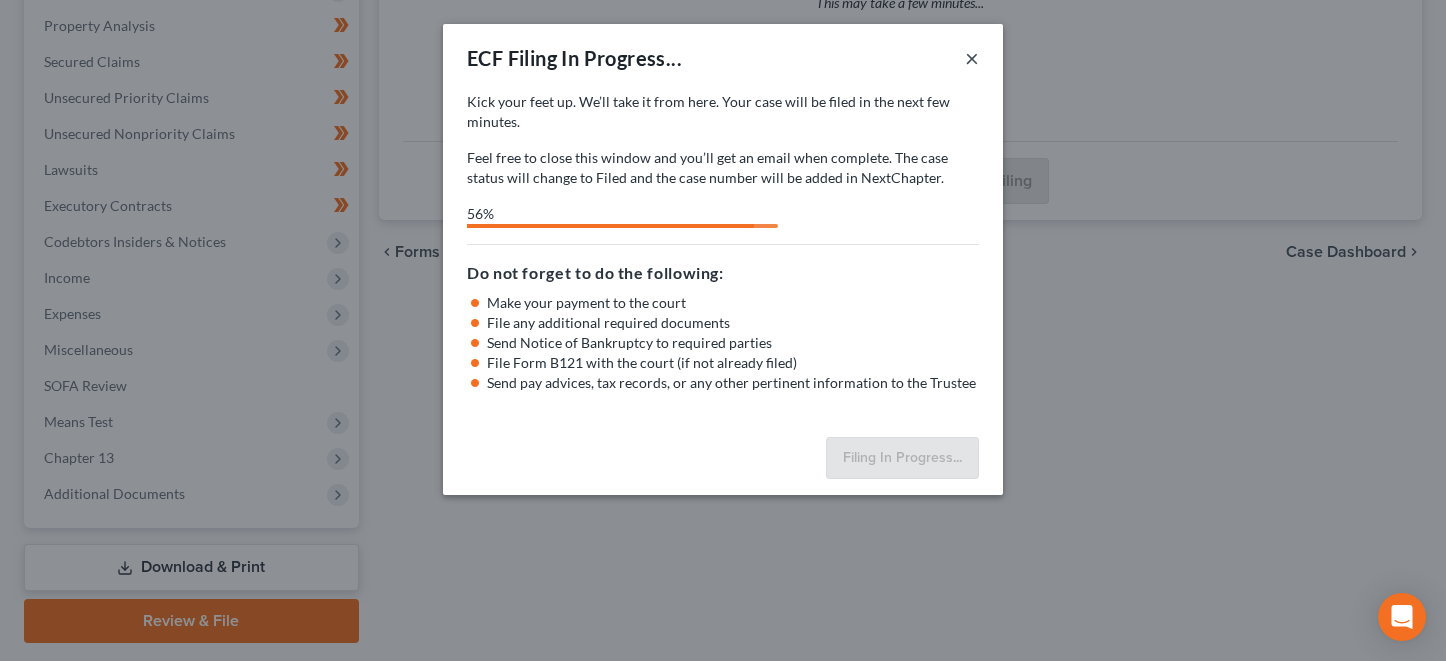 click on "×" at bounding box center [972, 58] 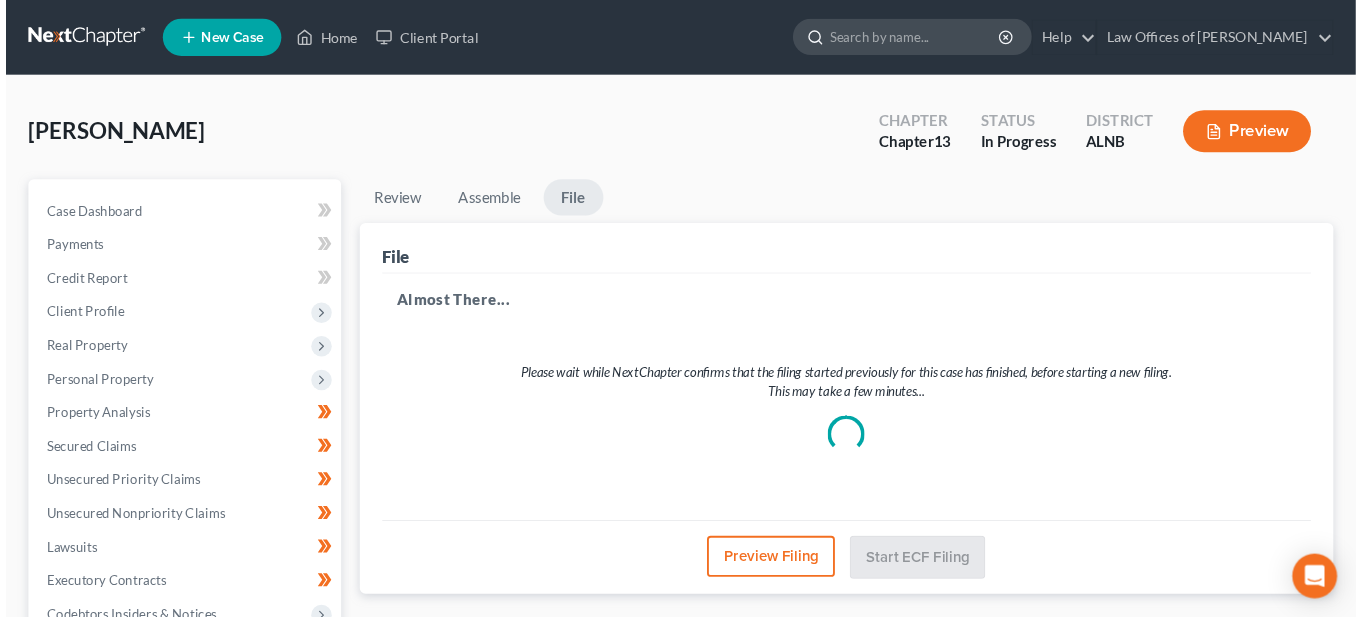 scroll, scrollTop: 0, scrollLeft: 0, axis: both 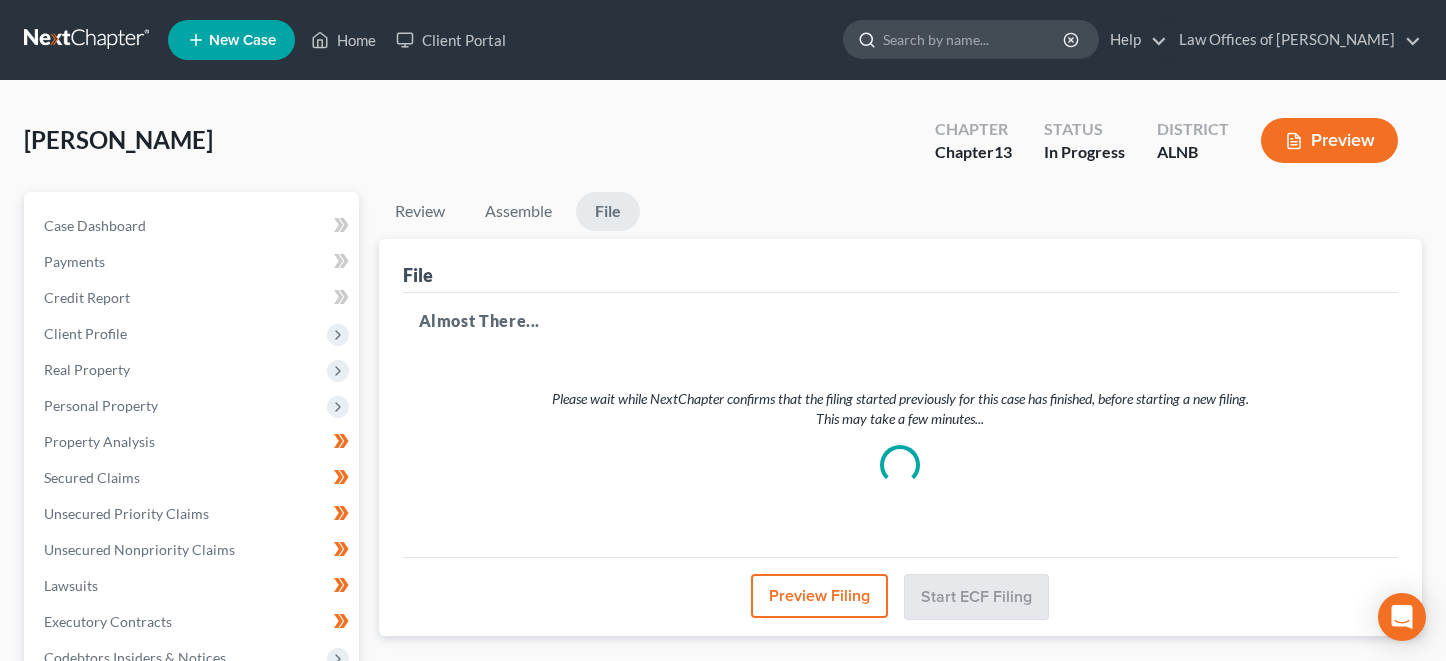 click at bounding box center [974, 39] 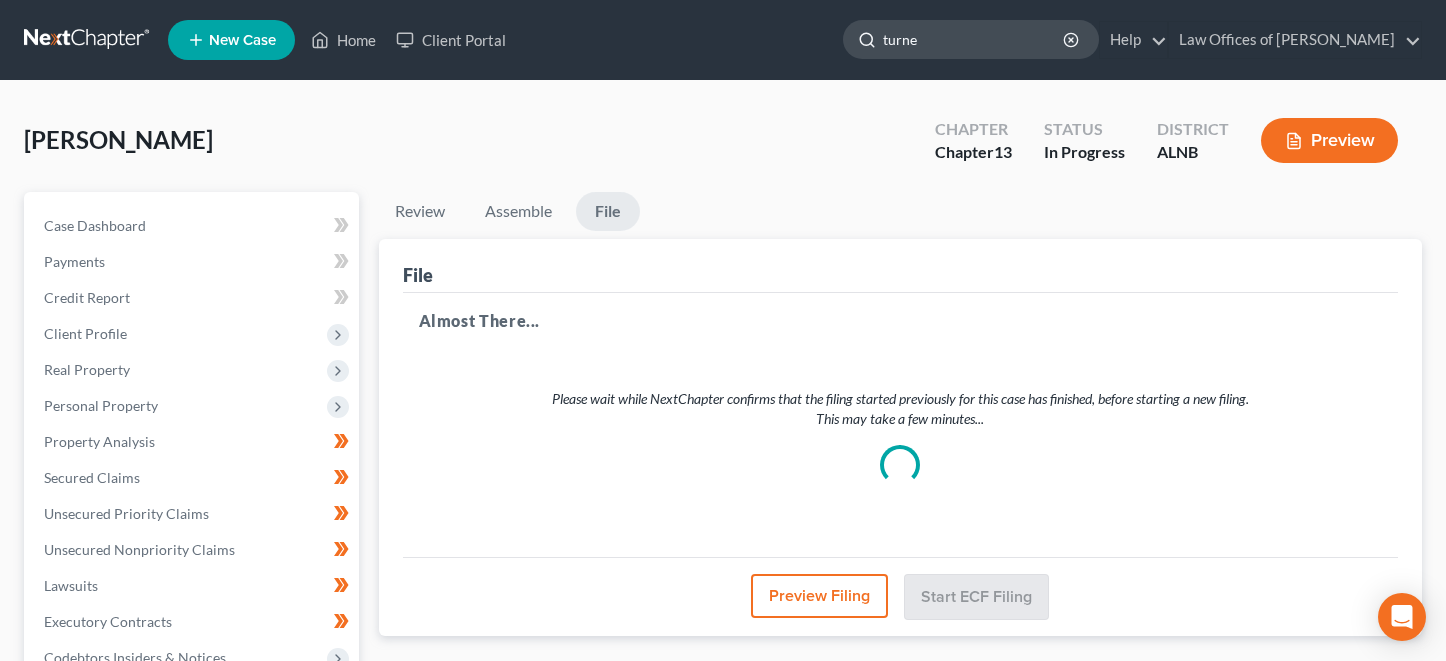 type on "[PERSON_NAME]" 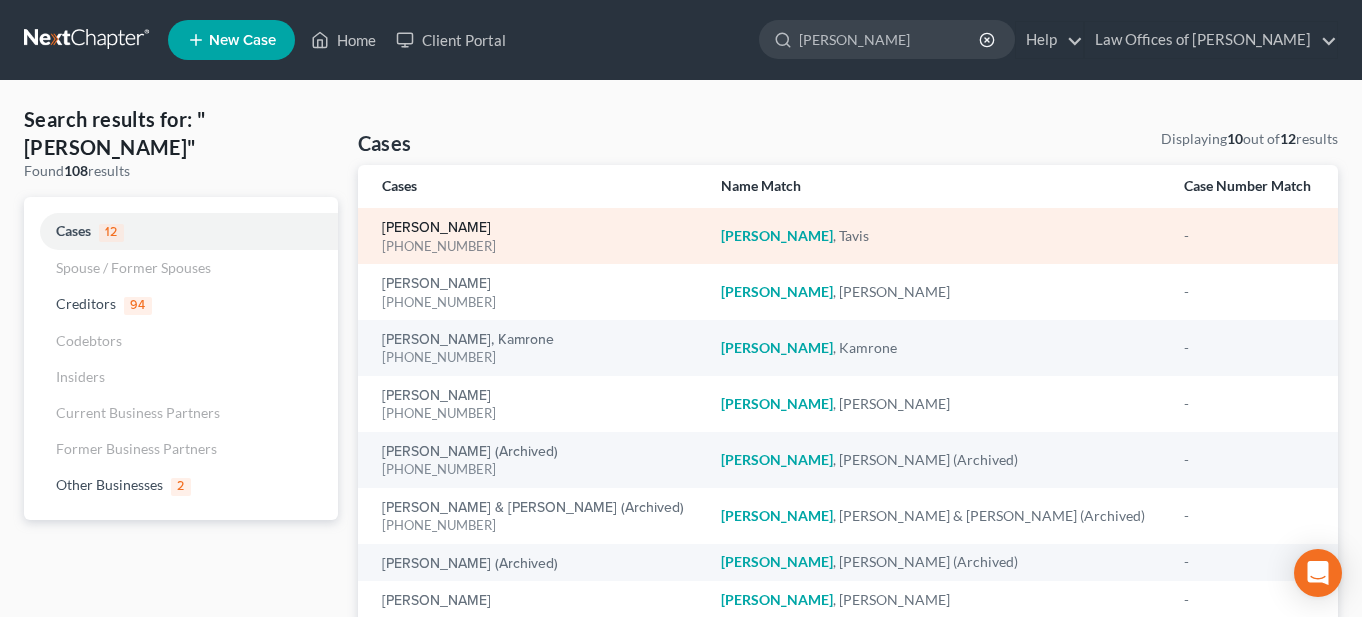 click on "[PERSON_NAME]" at bounding box center [436, 228] 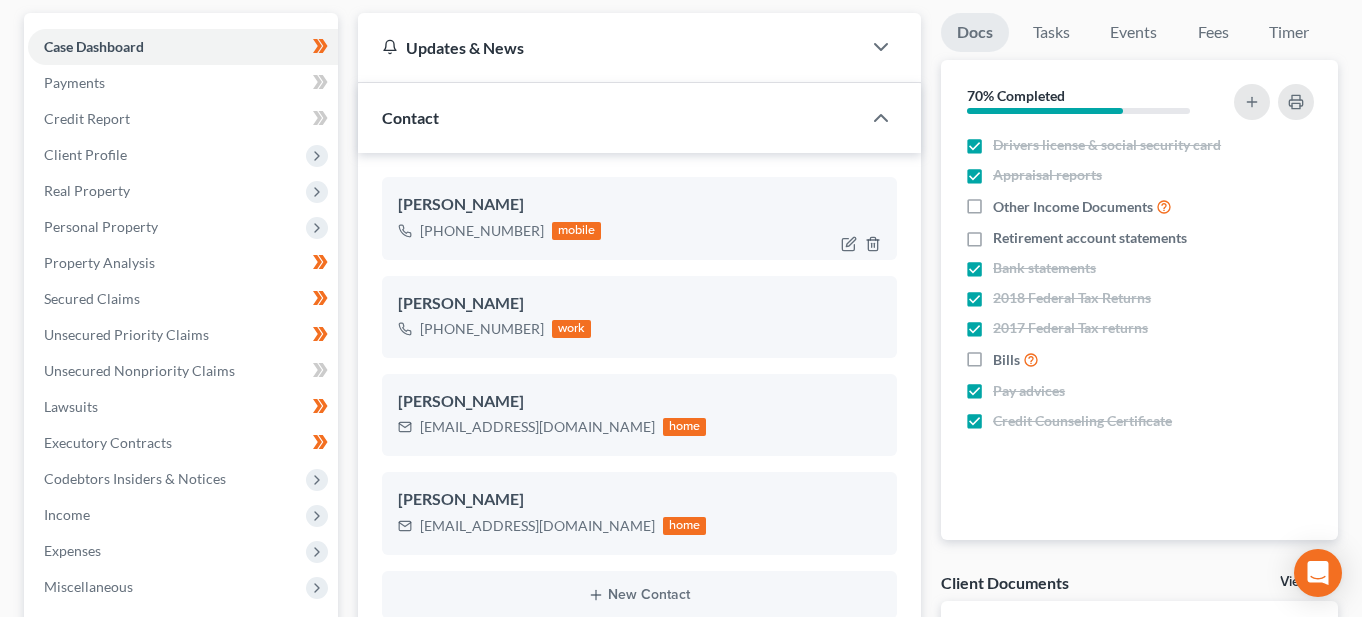scroll, scrollTop: 183, scrollLeft: 0, axis: vertical 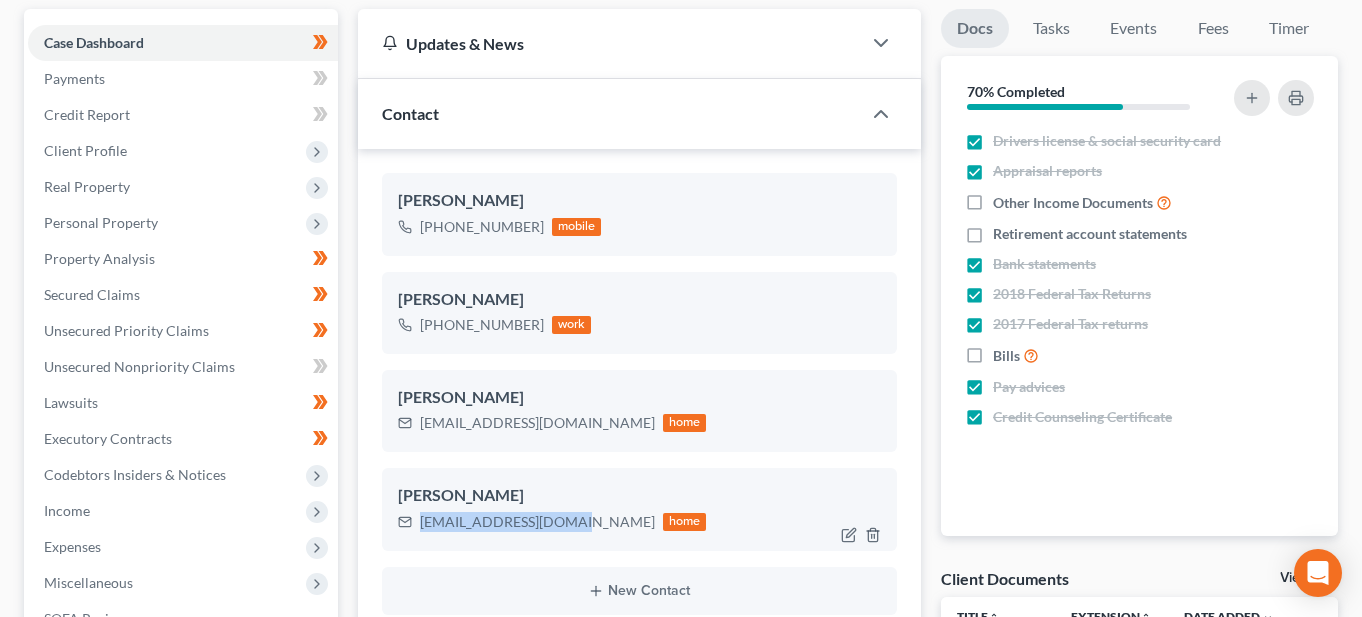 drag, startPoint x: 420, startPoint y: 525, endPoint x: 560, endPoint y: 527, distance: 140.01428 